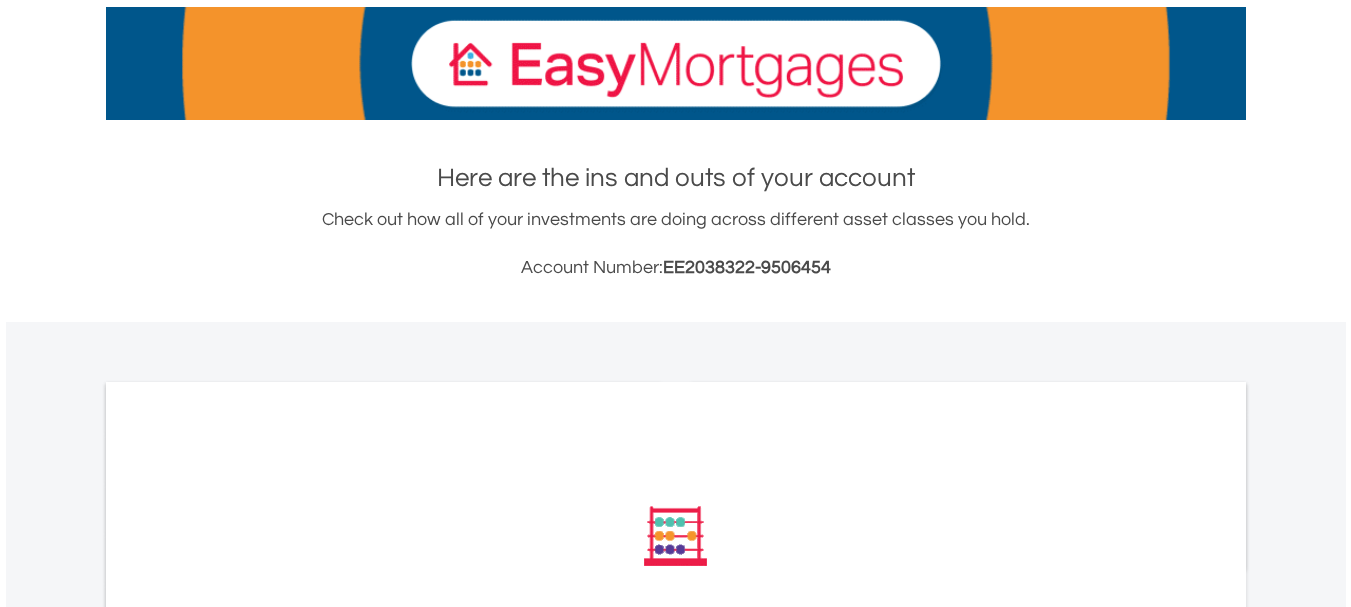 scroll, scrollTop: 200, scrollLeft: 0, axis: vertical 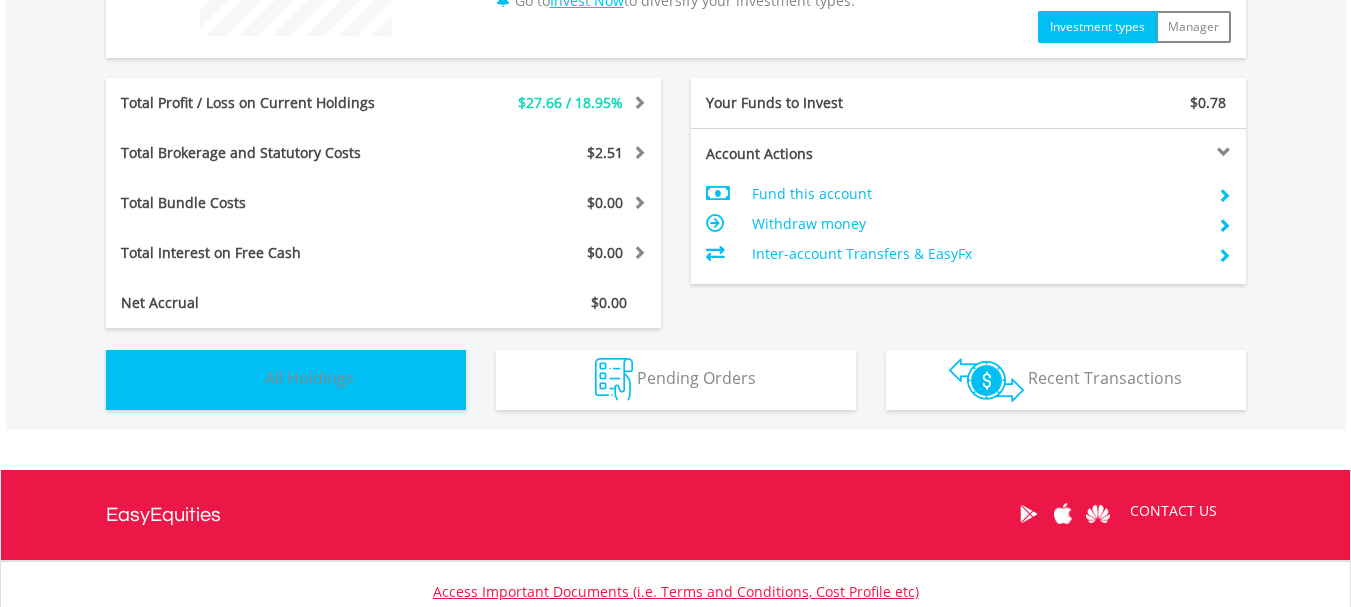 click on "Holdings
All Holdings" at bounding box center (286, 380) 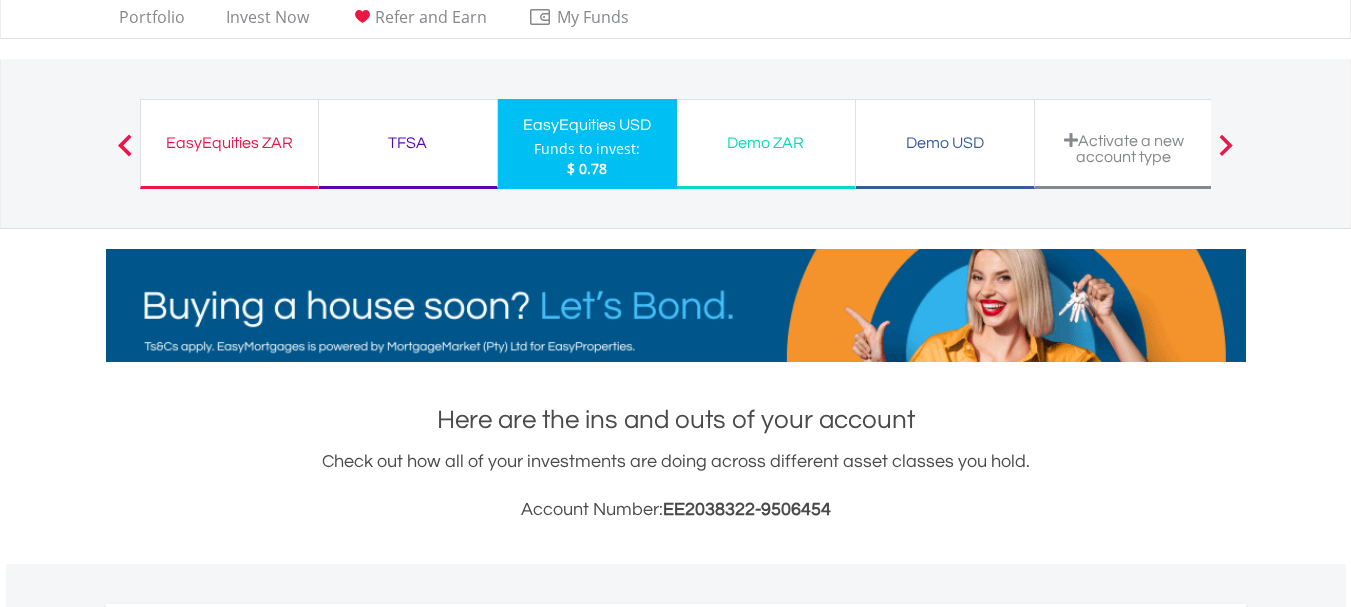 scroll, scrollTop: 51, scrollLeft: 0, axis: vertical 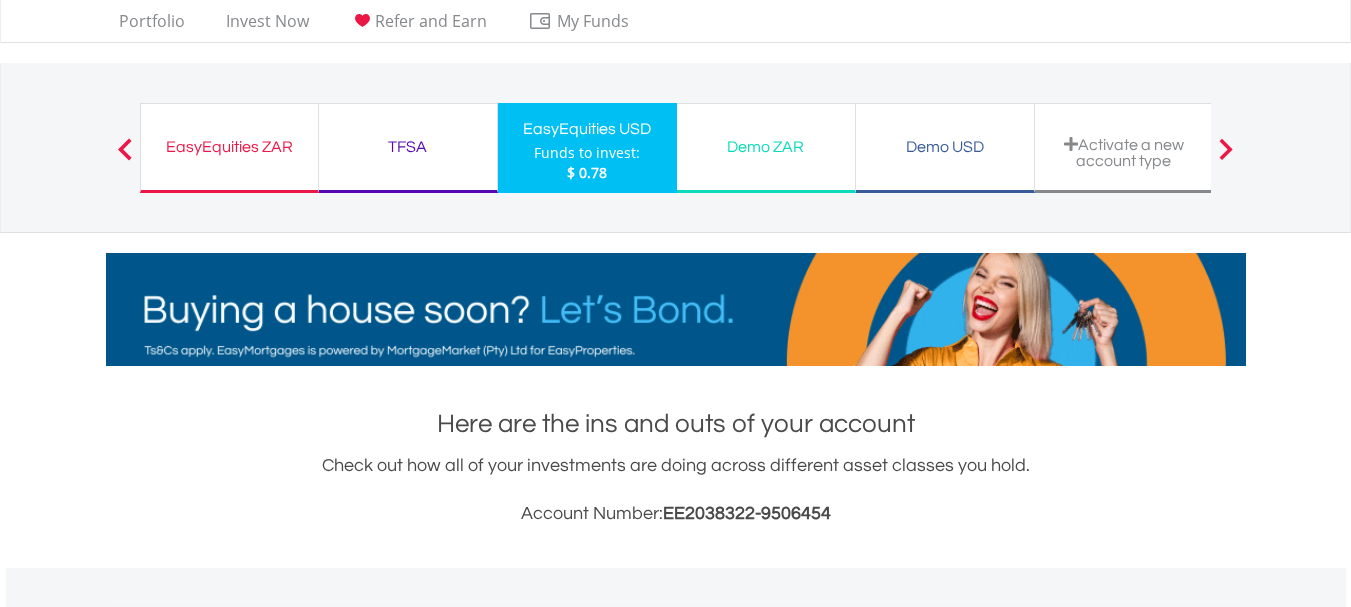 click on "Demo USD" at bounding box center [945, 147] 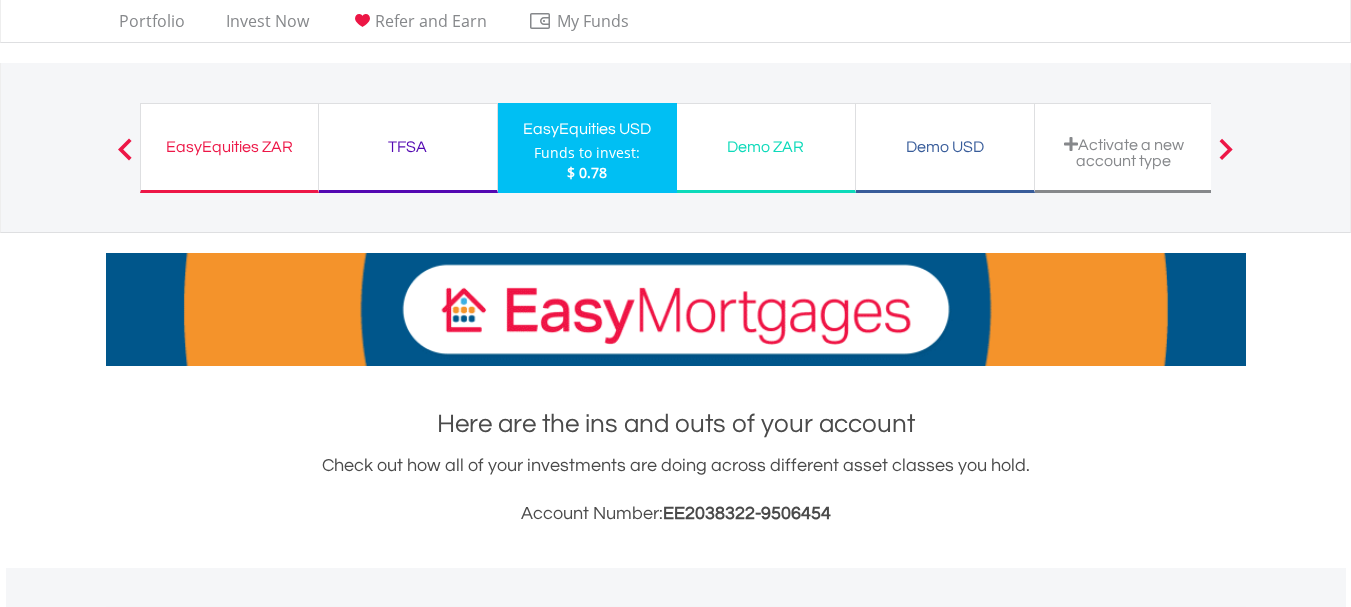 click on "Demo USD" at bounding box center [945, 147] 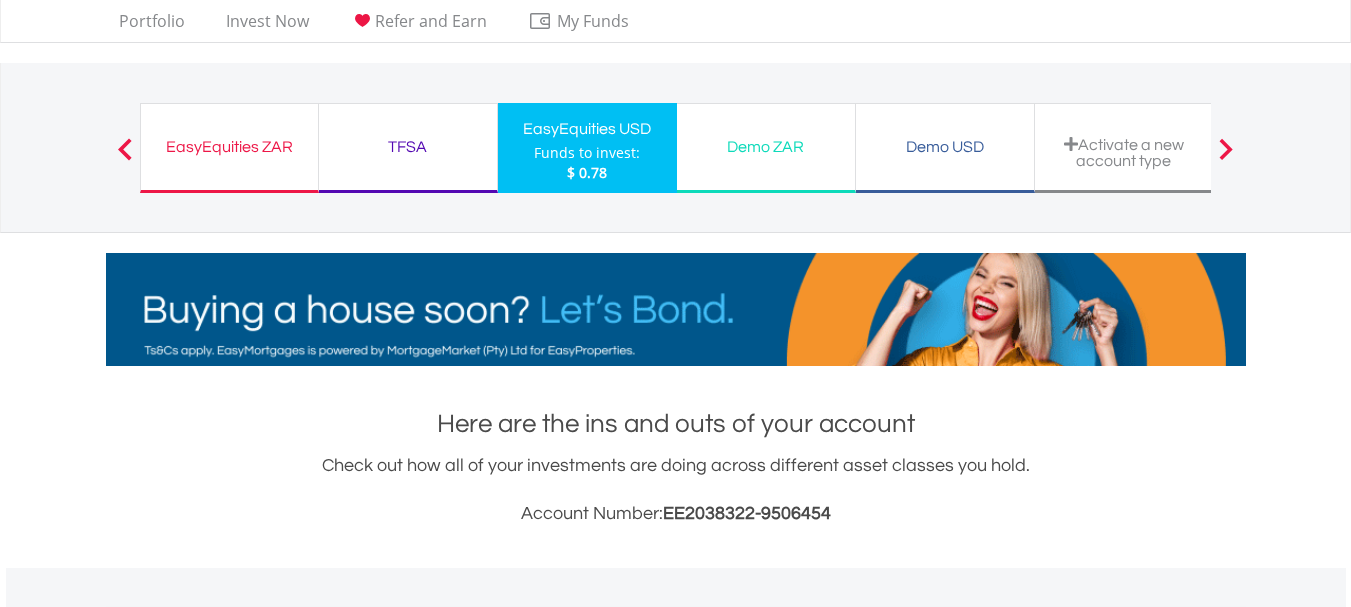 click on "Demo USD" at bounding box center (945, 147) 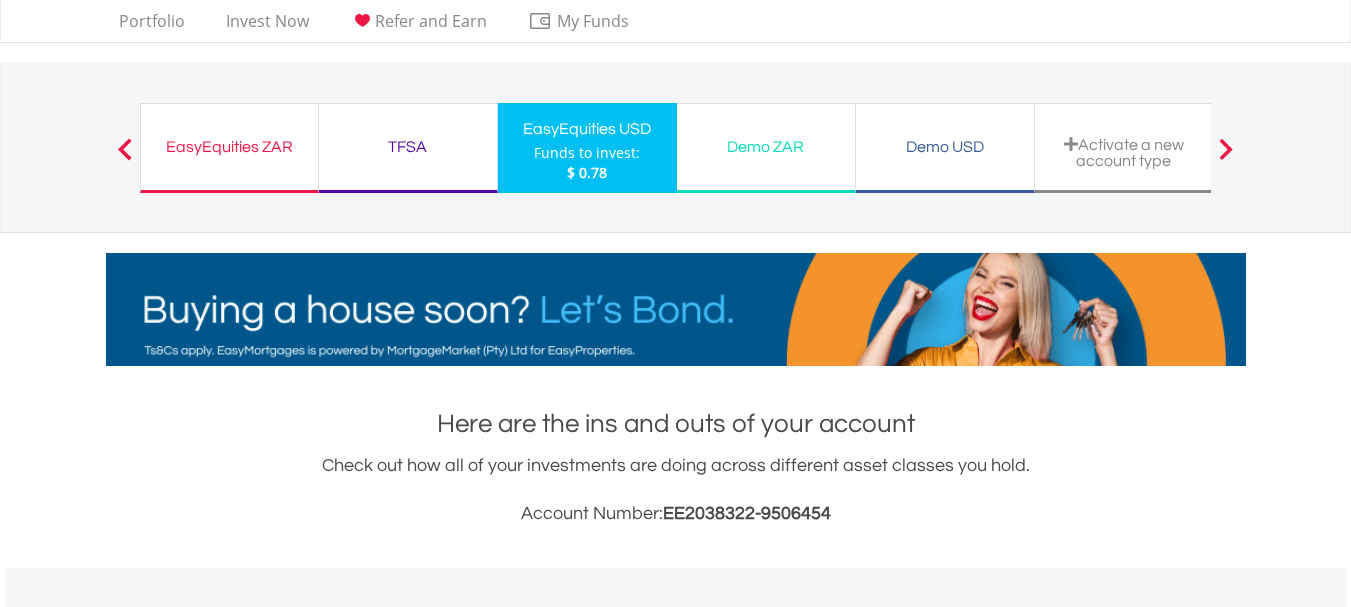 click on "Demo USD" at bounding box center (945, 147) 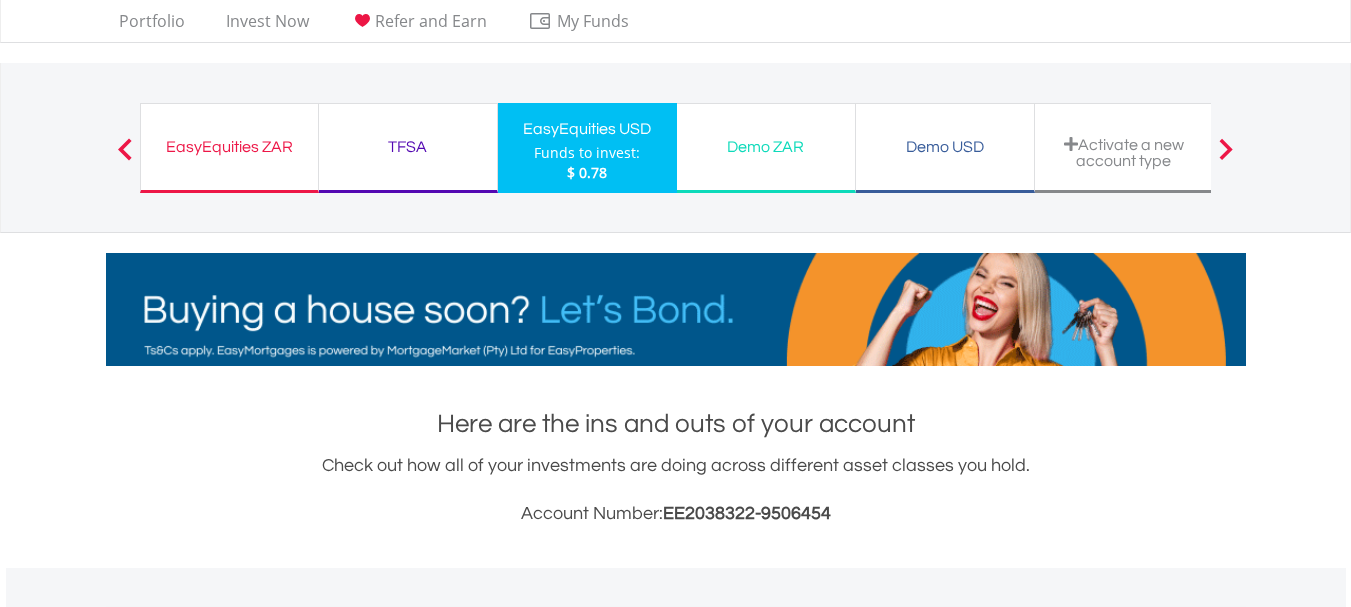 click on "Demo USD" at bounding box center [945, 147] 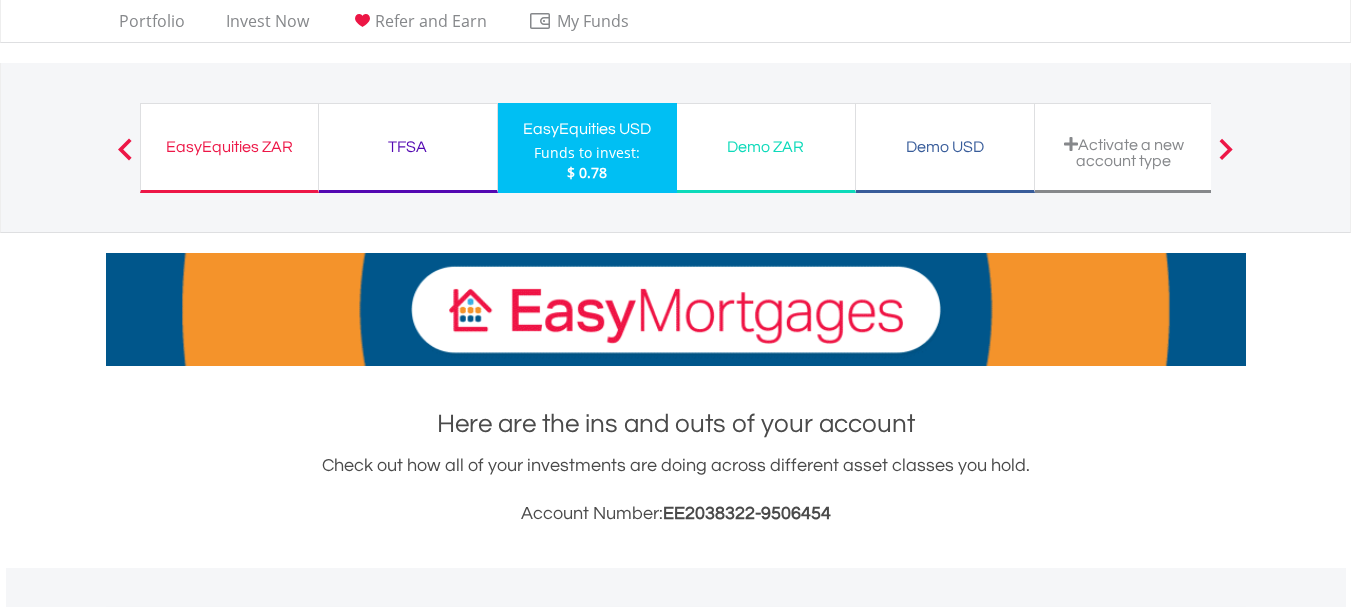 click on "EasyEquities ZAR
Funds to invest:
$ 0.78
TFSA
Funds to invest:
$ 0.78
EasyEquities USD
Funds to invest:
$ 0.78 Demo ZAR $ 0.78 $ 0.78" at bounding box center (676, 147) 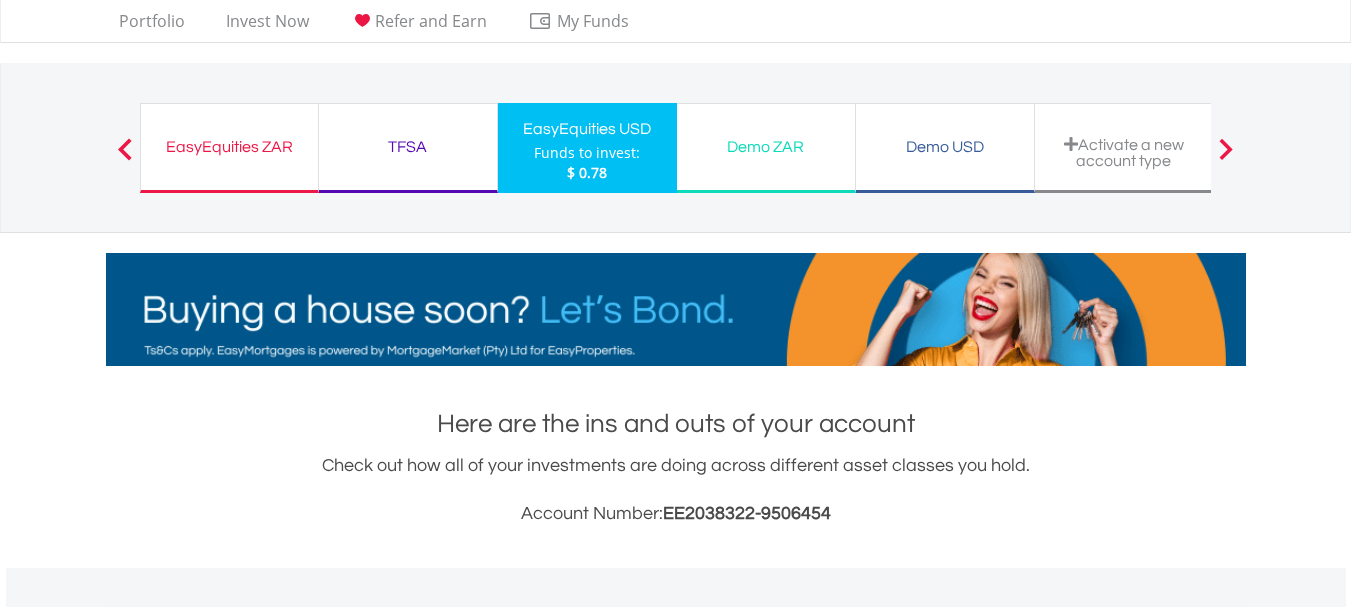 click on "Demo USD
Funds to invest:
$ 0.78" at bounding box center (945, 158) 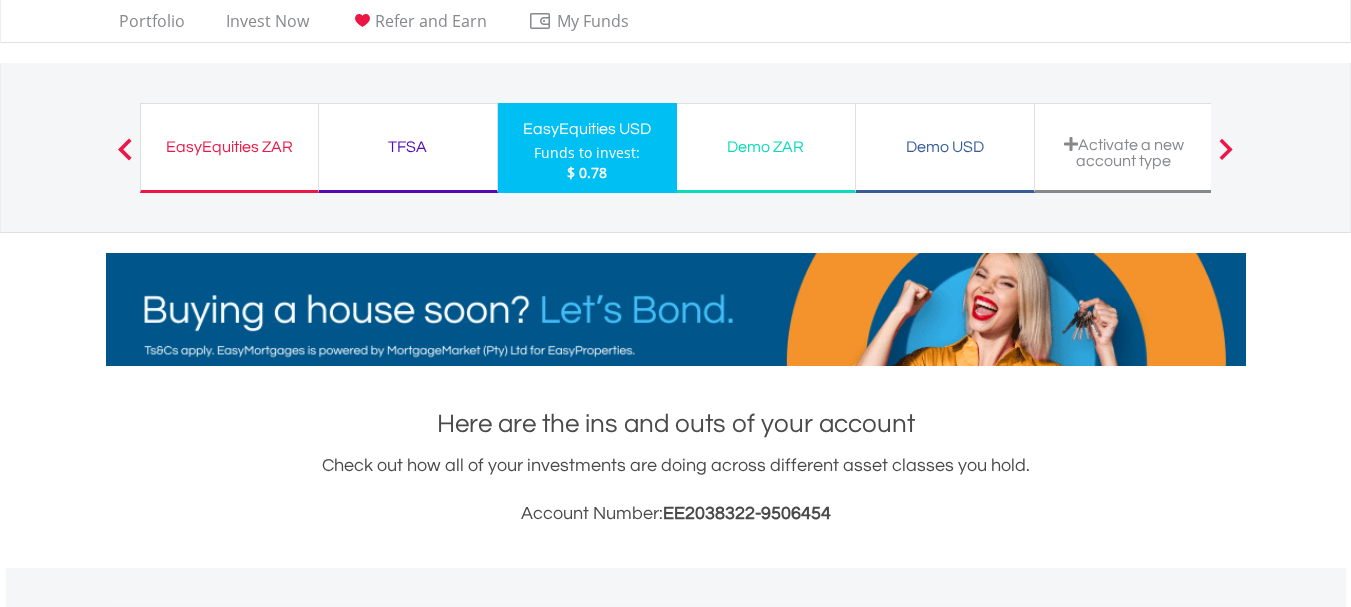 click on "Demo USD
Funds to invest:
$ 0.78" at bounding box center [945, 158] 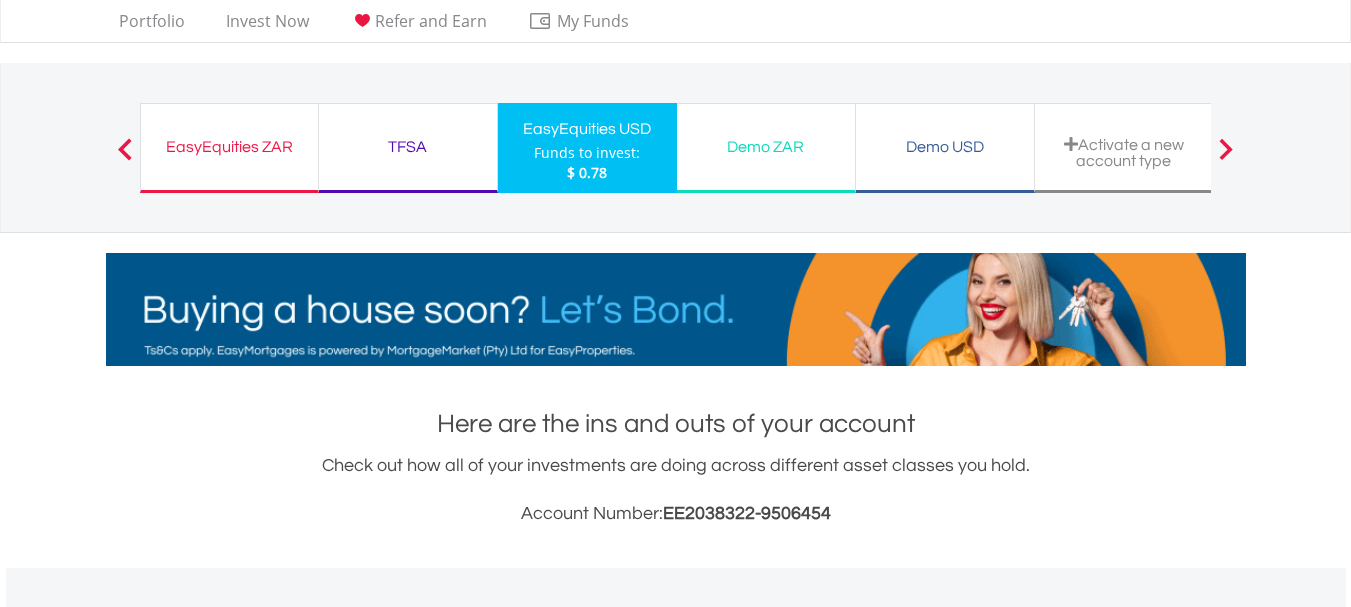 click on "Demo USD
Funds to invest:
$ 0.78" at bounding box center (945, 158) 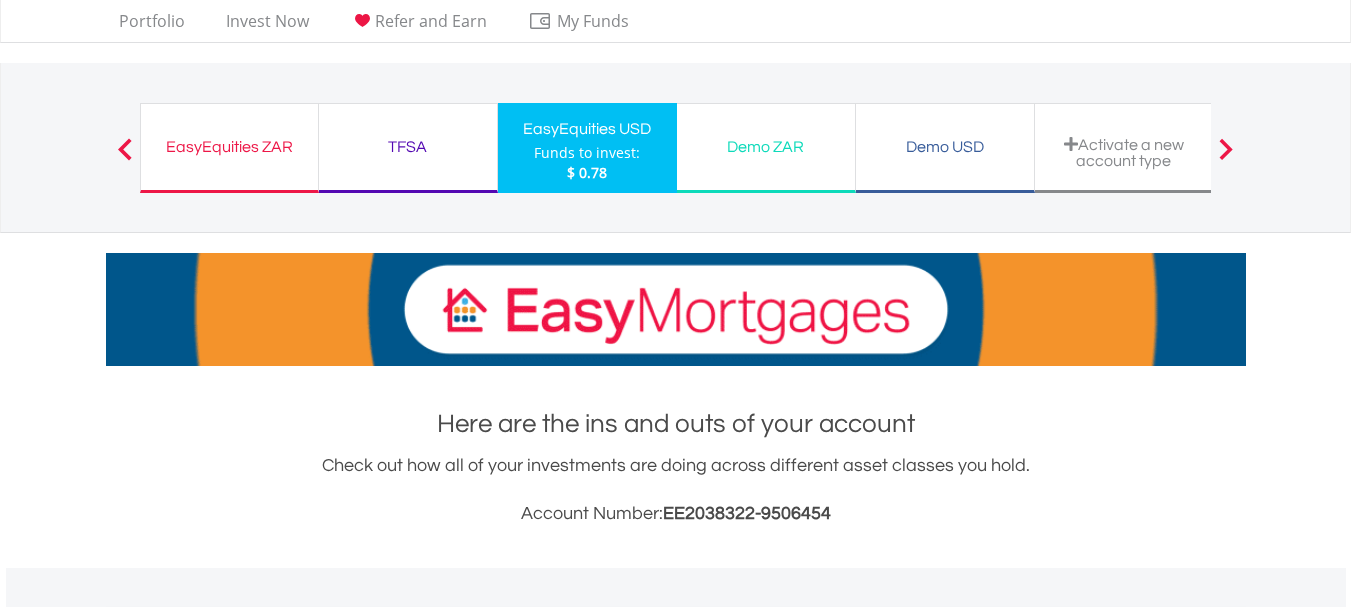 click on "Demo USD
Funds to invest:
$ 0.78" at bounding box center (945, 158) 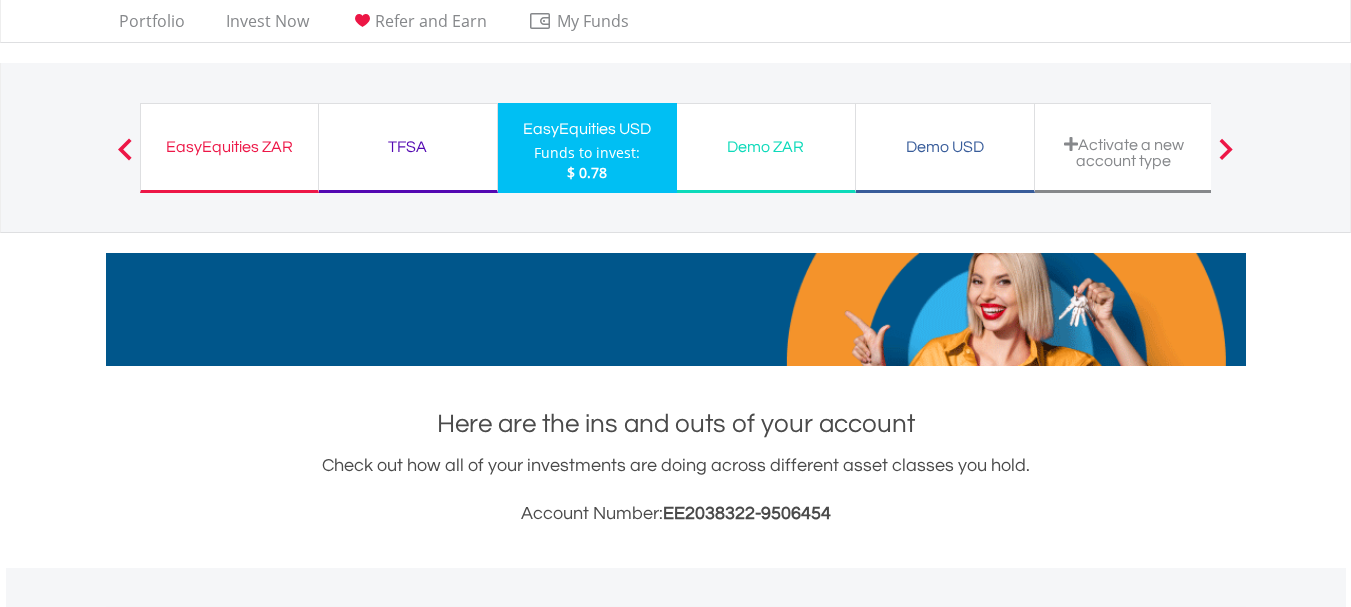 click on "Demo ZAR
Funds to invest:
$ 0.78" at bounding box center [766, 148] 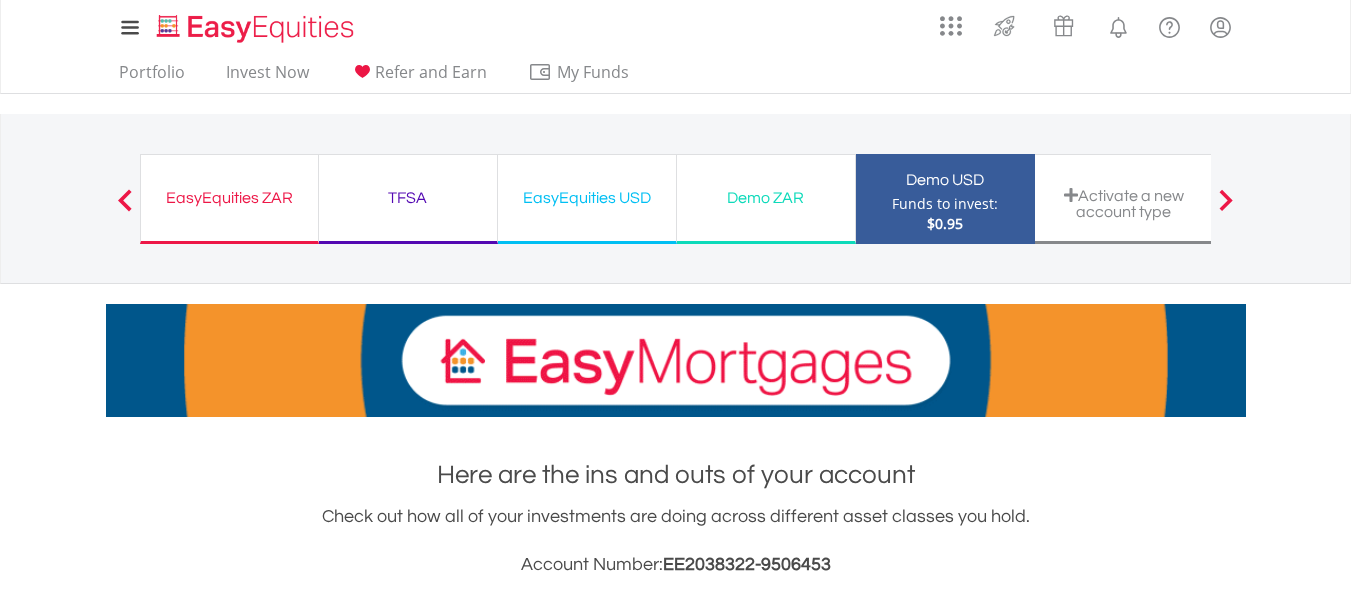 scroll, scrollTop: 1583, scrollLeft: 0, axis: vertical 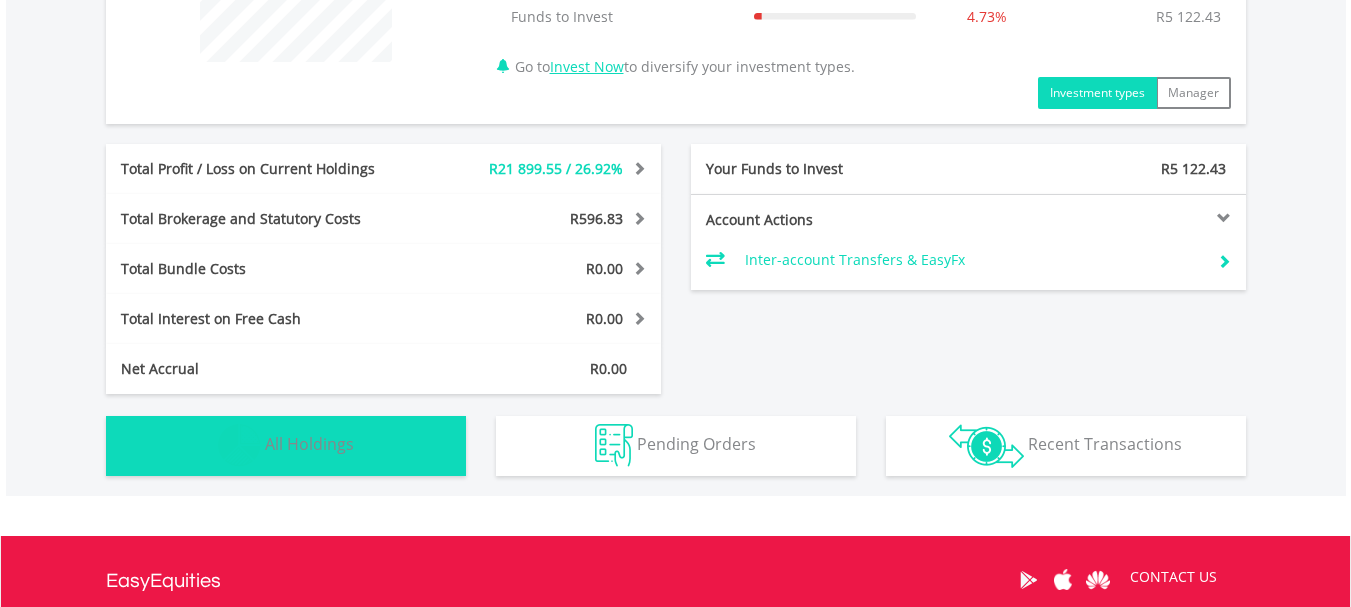 click on "Holdings
All Holdings" at bounding box center (286, 446) 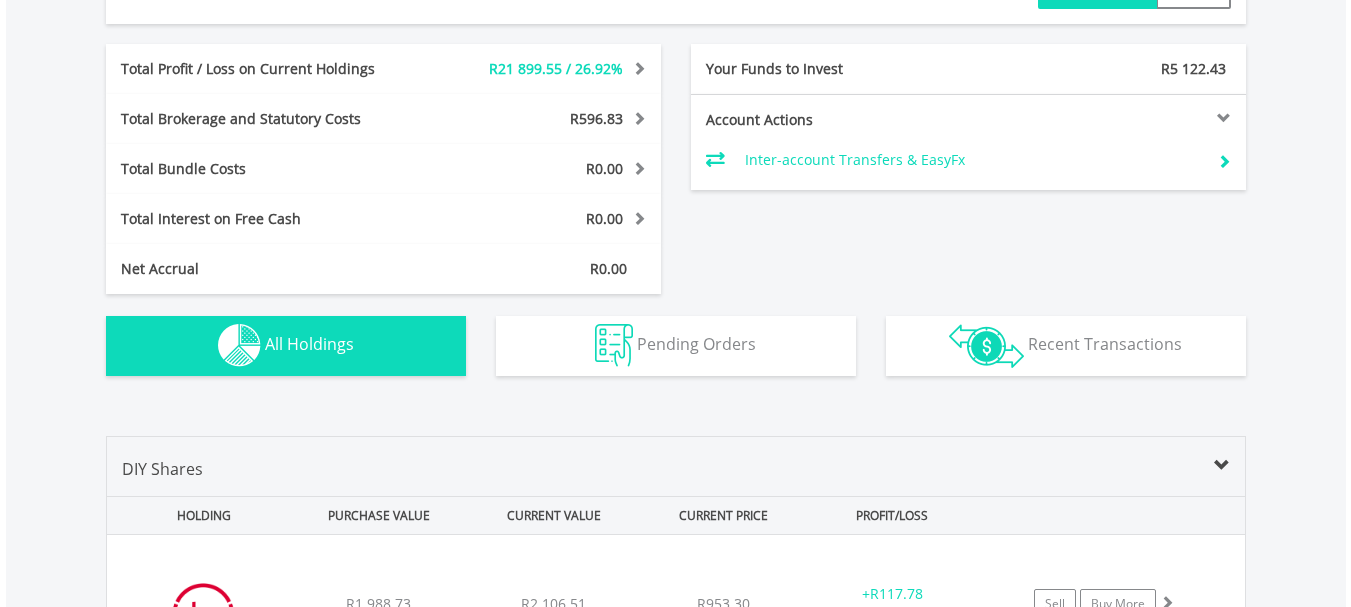 scroll, scrollTop: 0, scrollLeft: 0, axis: both 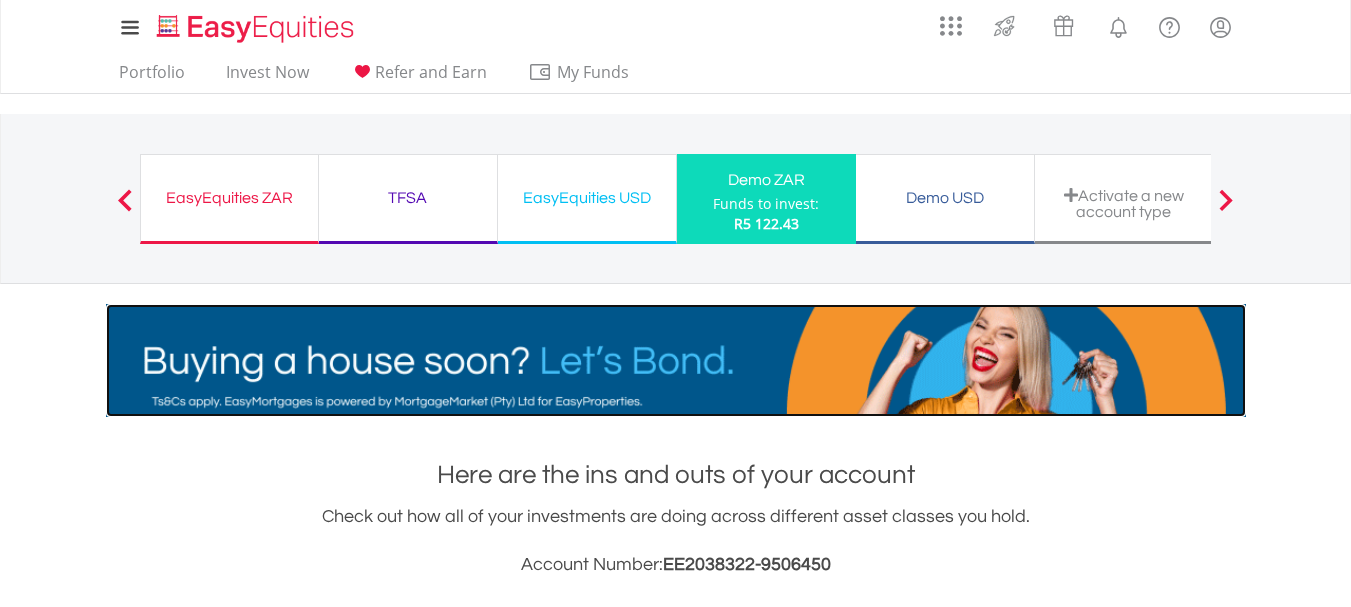 click at bounding box center (676, 360) 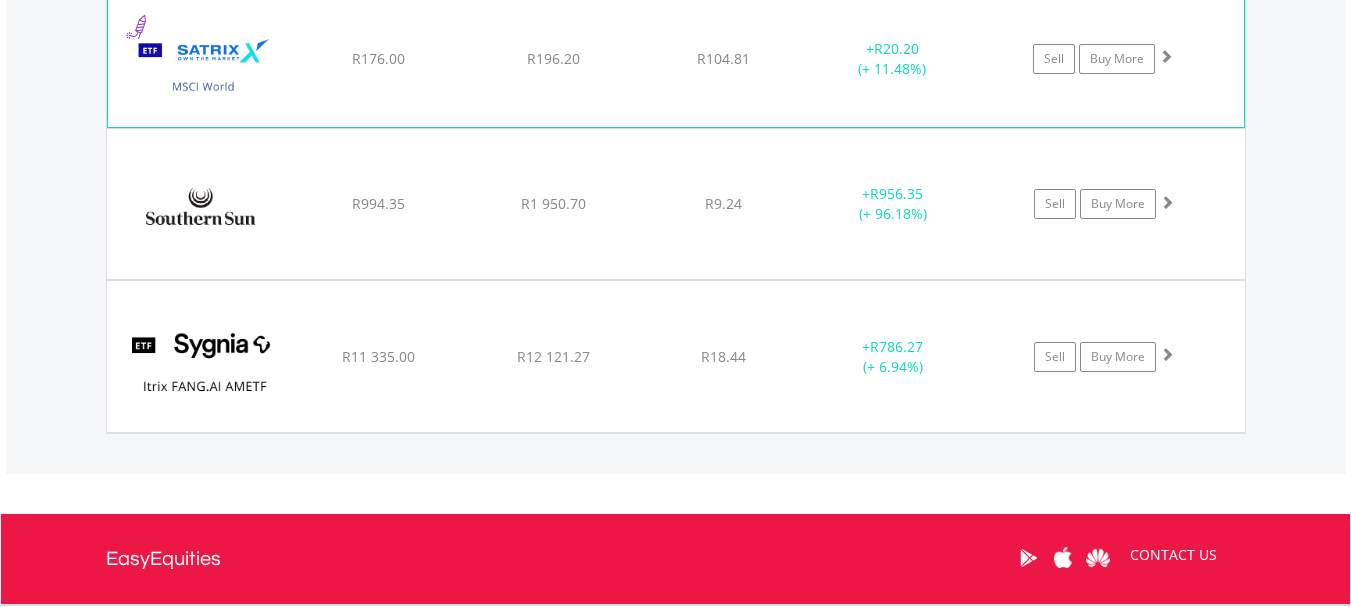 scroll, scrollTop: 3513, scrollLeft: 0, axis: vertical 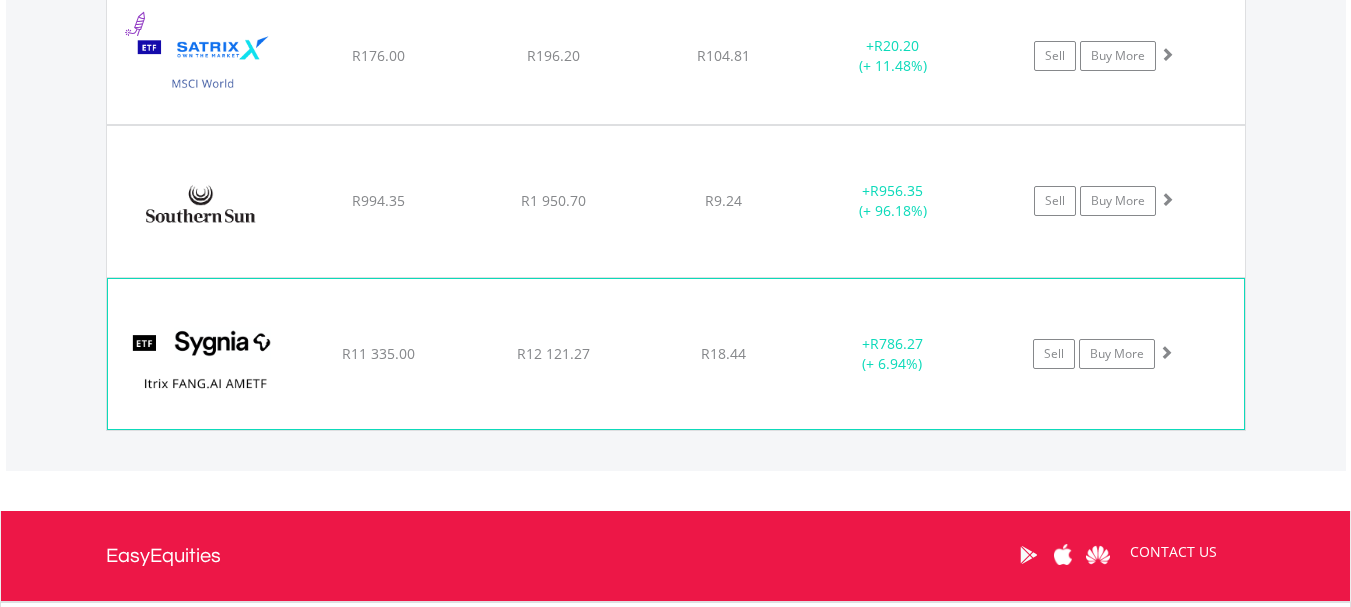 click at bounding box center (204, 364) 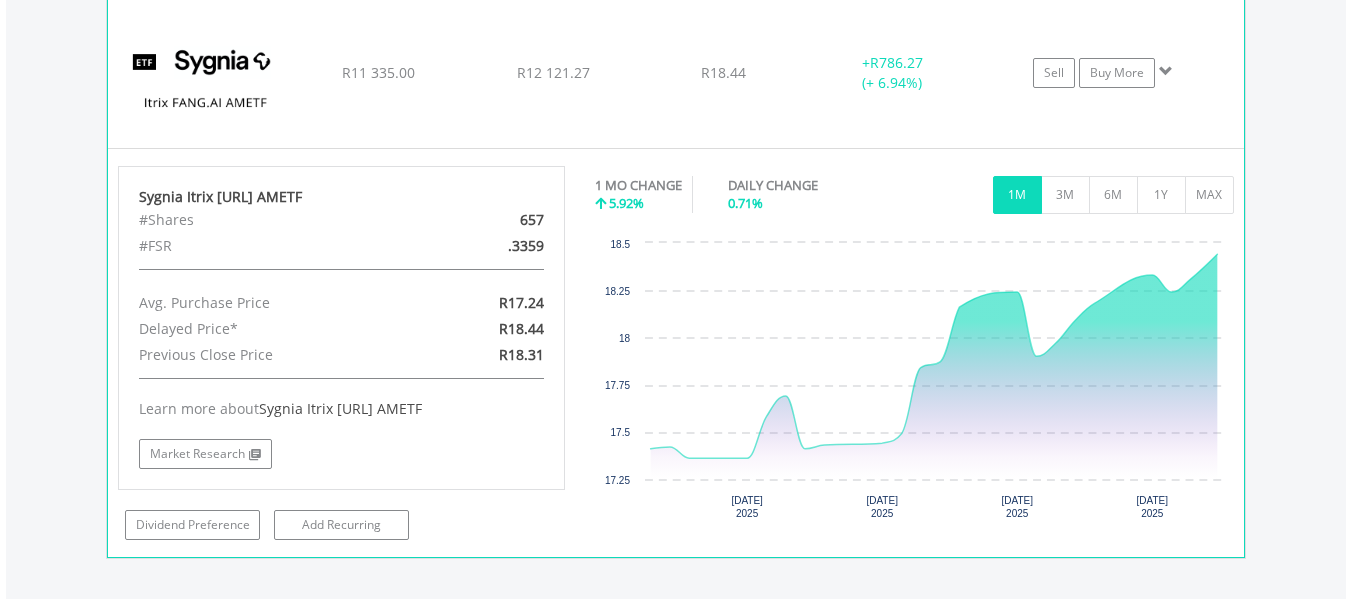 scroll, scrollTop: 3793, scrollLeft: 0, axis: vertical 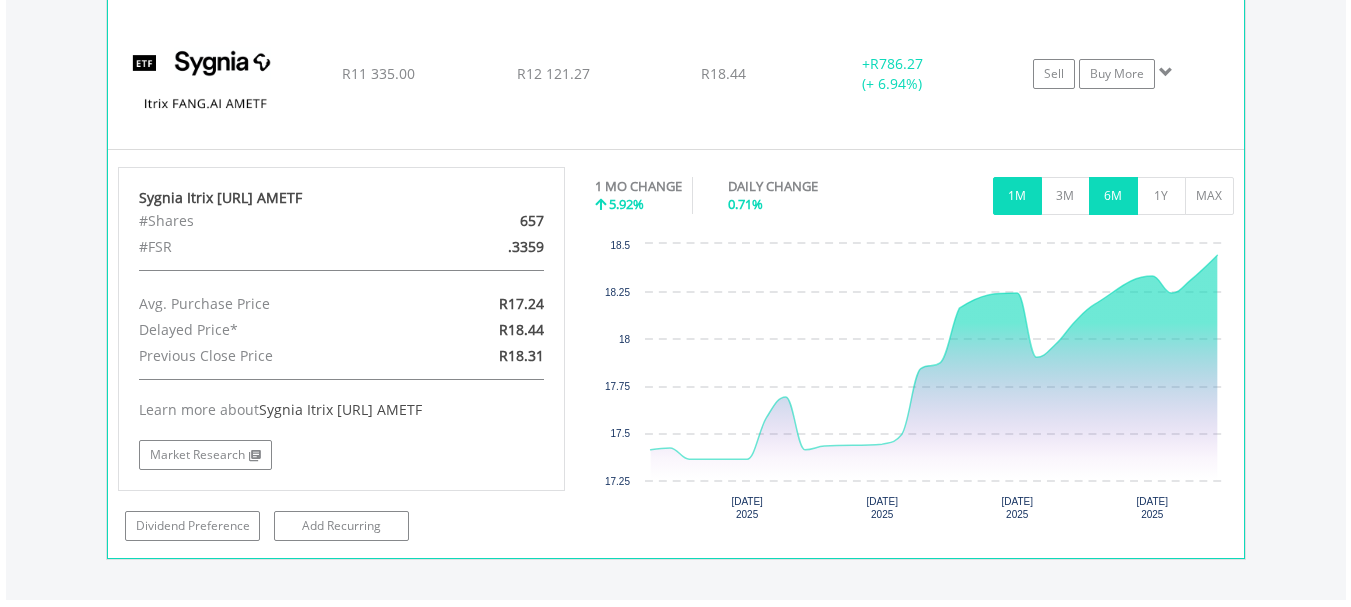 click on "6M" at bounding box center [1113, 196] 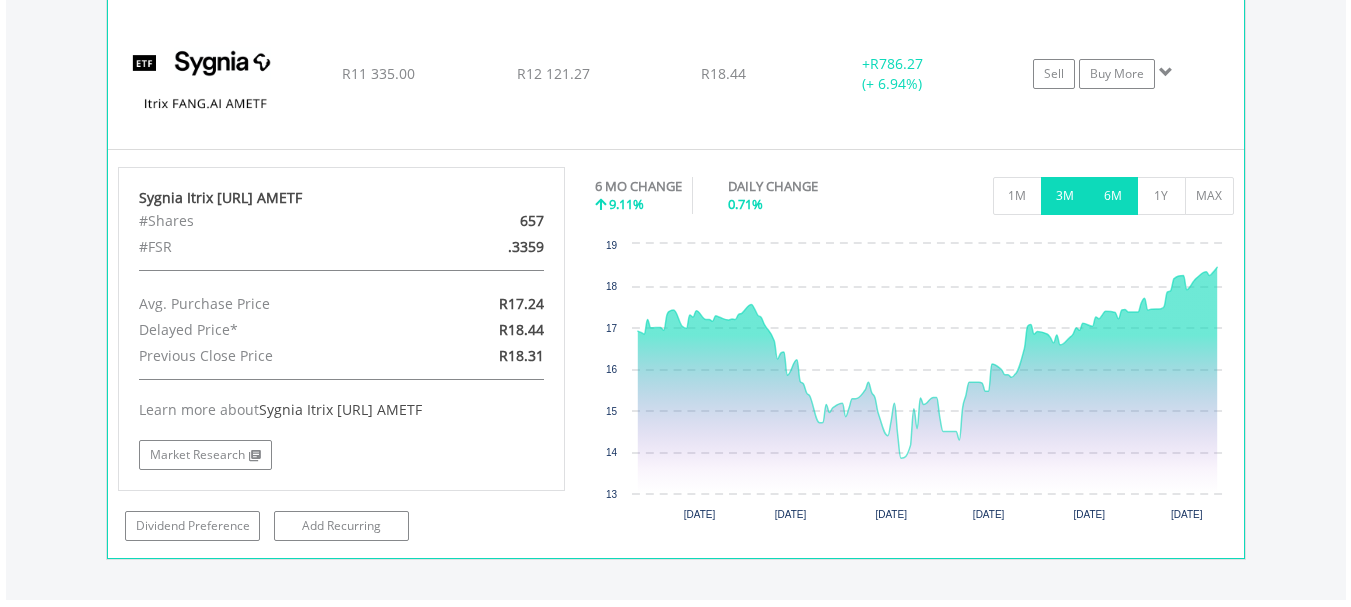 click on "3M" at bounding box center [1065, 196] 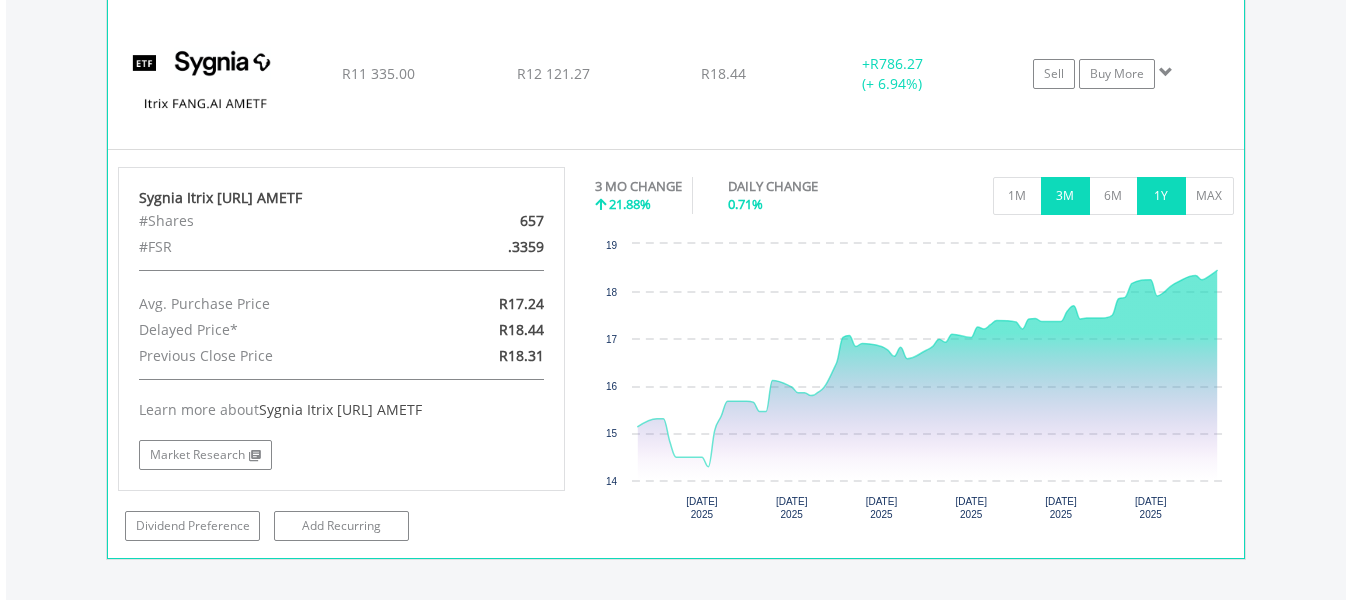 click on "1Y" at bounding box center (1161, 196) 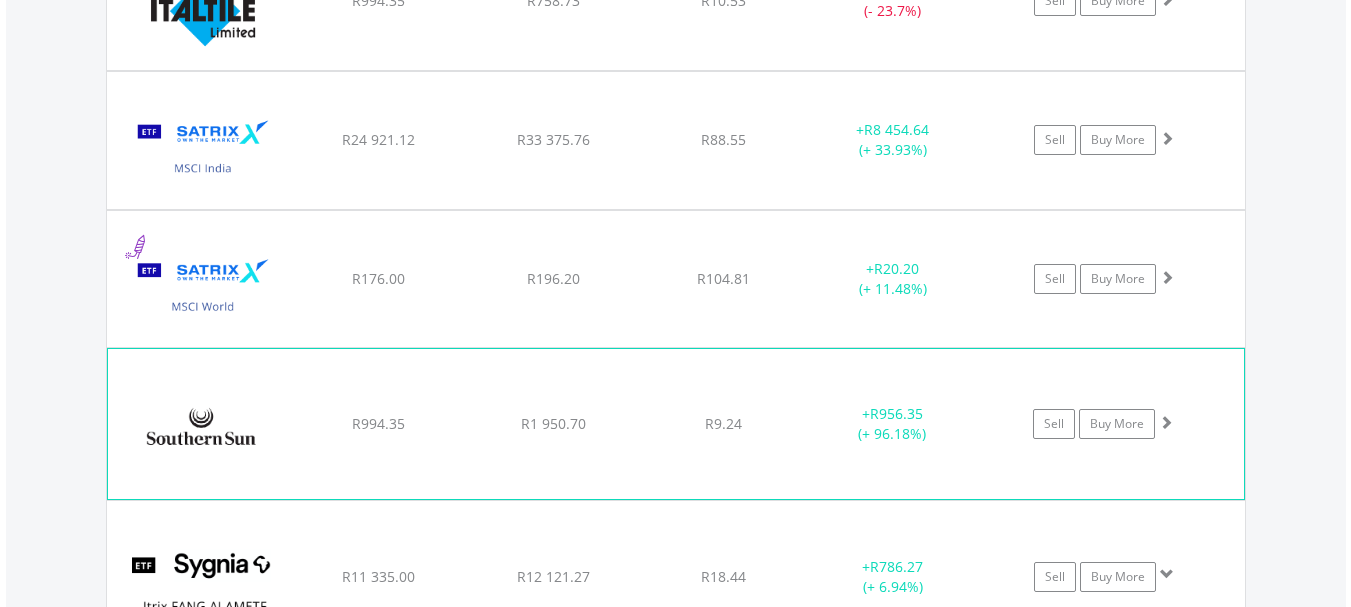 scroll, scrollTop: 3273, scrollLeft: 0, axis: vertical 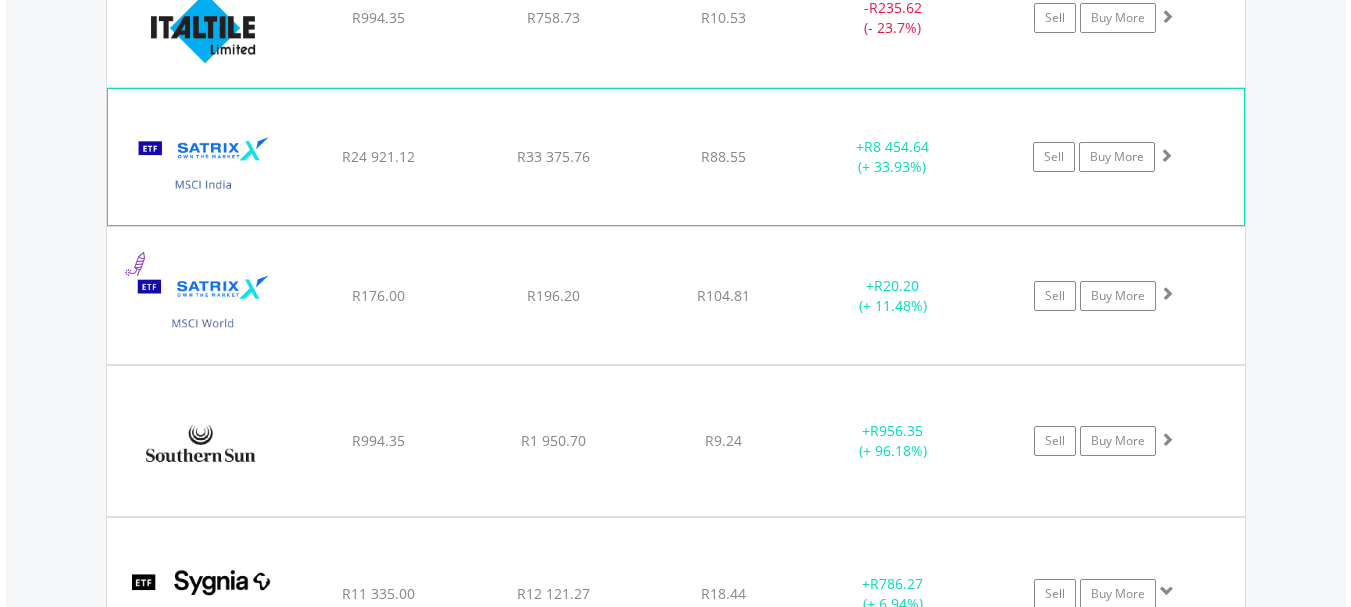 click at bounding box center [204, 167] 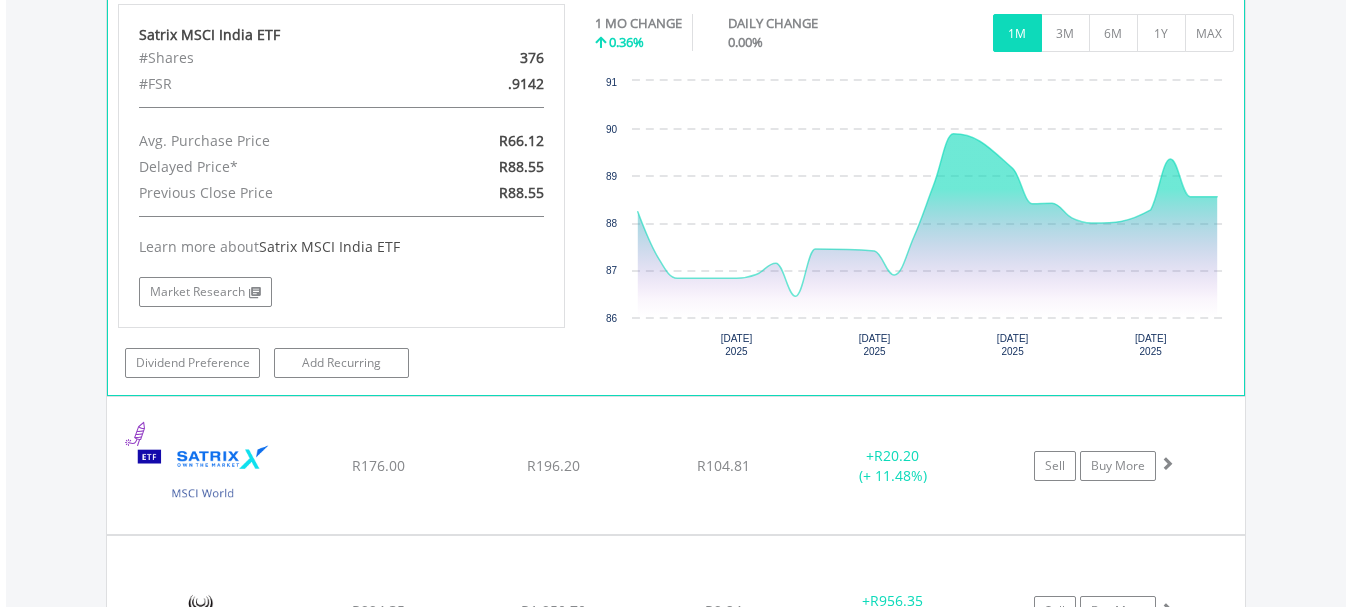 scroll, scrollTop: 3513, scrollLeft: 0, axis: vertical 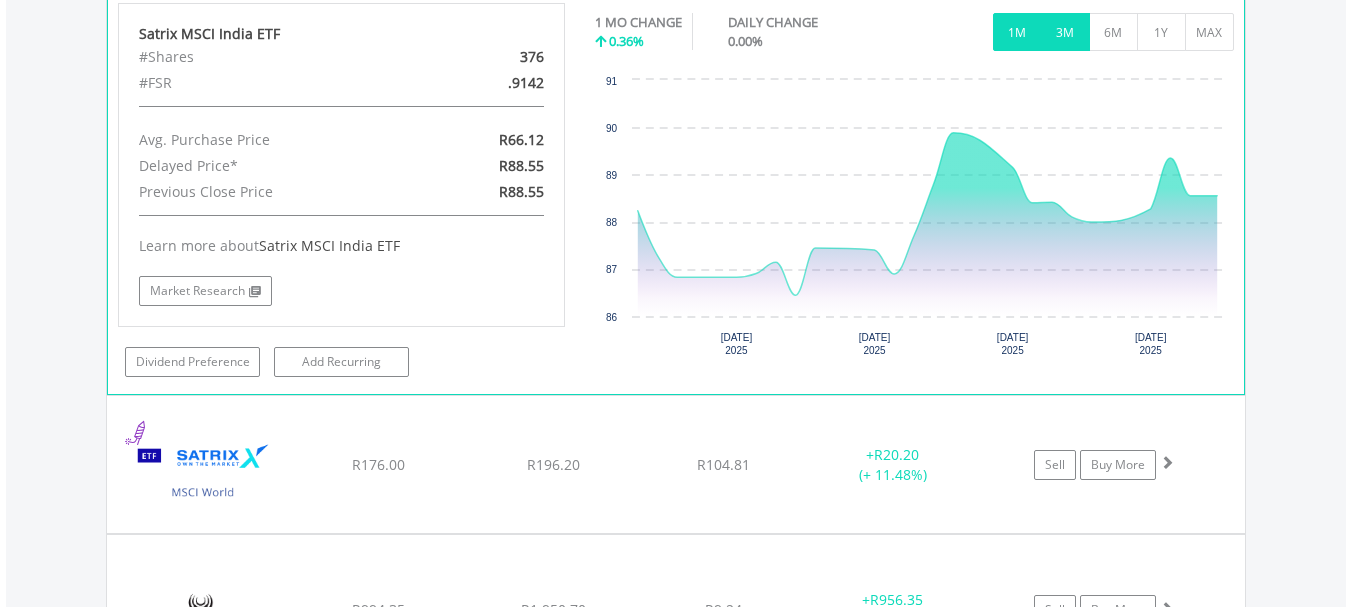 click on "3M" at bounding box center [1065, 32] 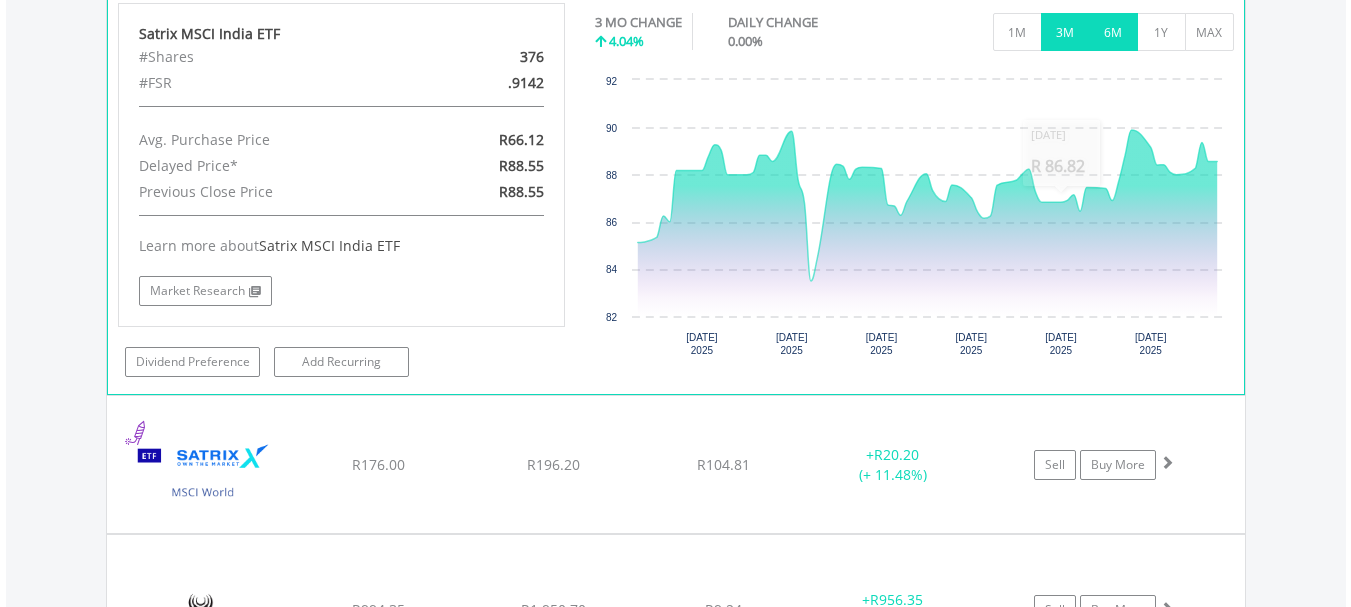 click on "6M" at bounding box center (1113, 32) 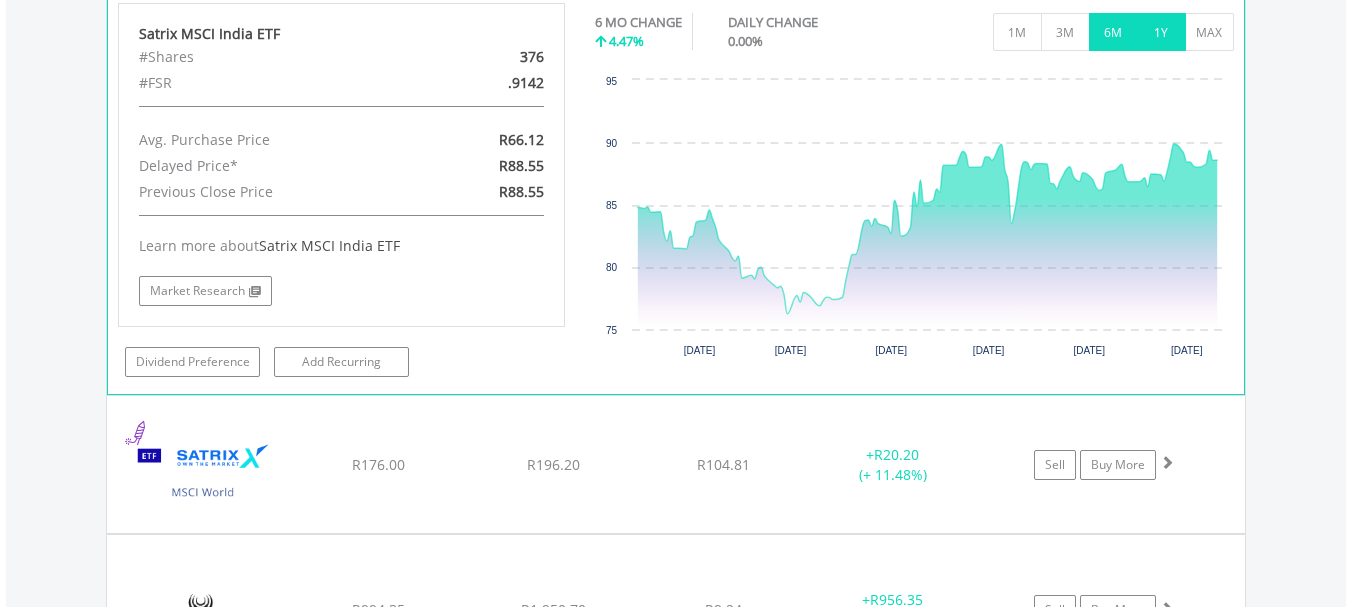 click on "1Y" at bounding box center (1161, 32) 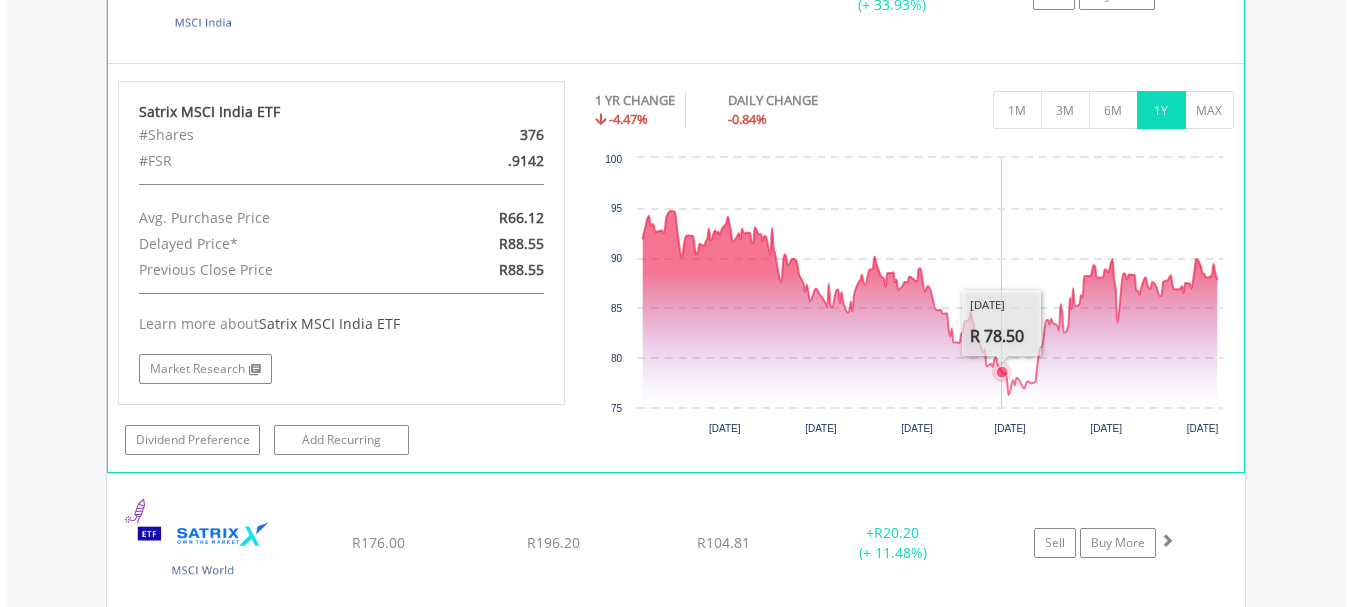 scroll, scrollTop: 3433, scrollLeft: 0, axis: vertical 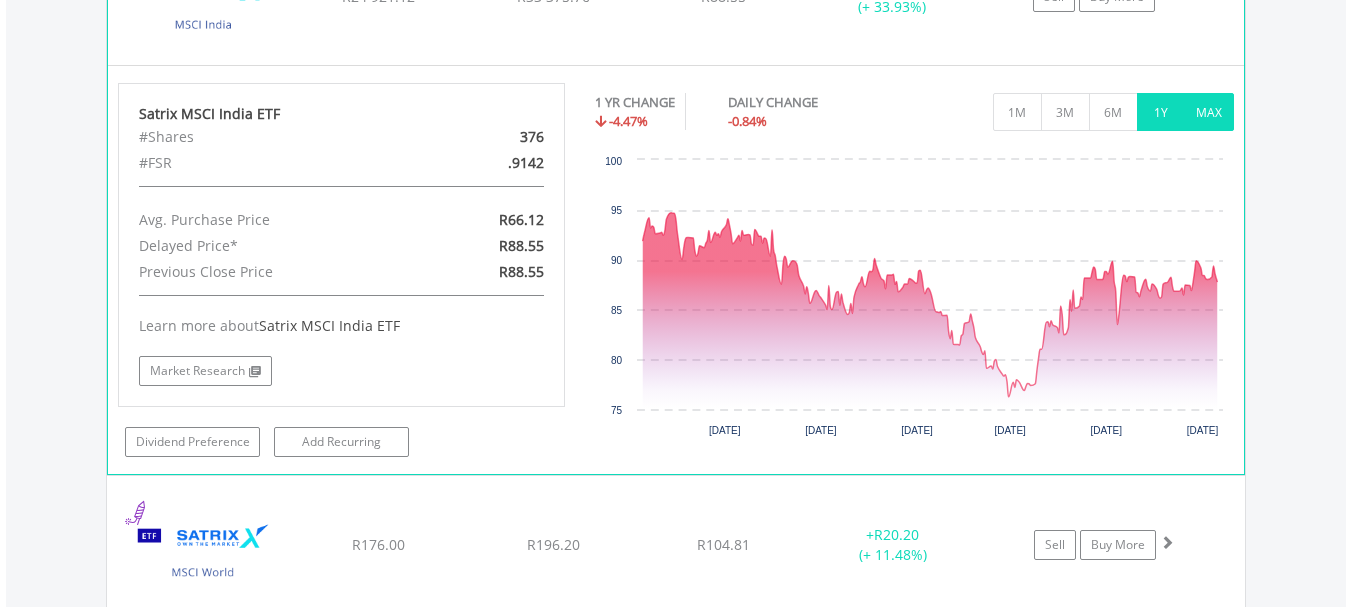 click on "MAX" at bounding box center [1209, 112] 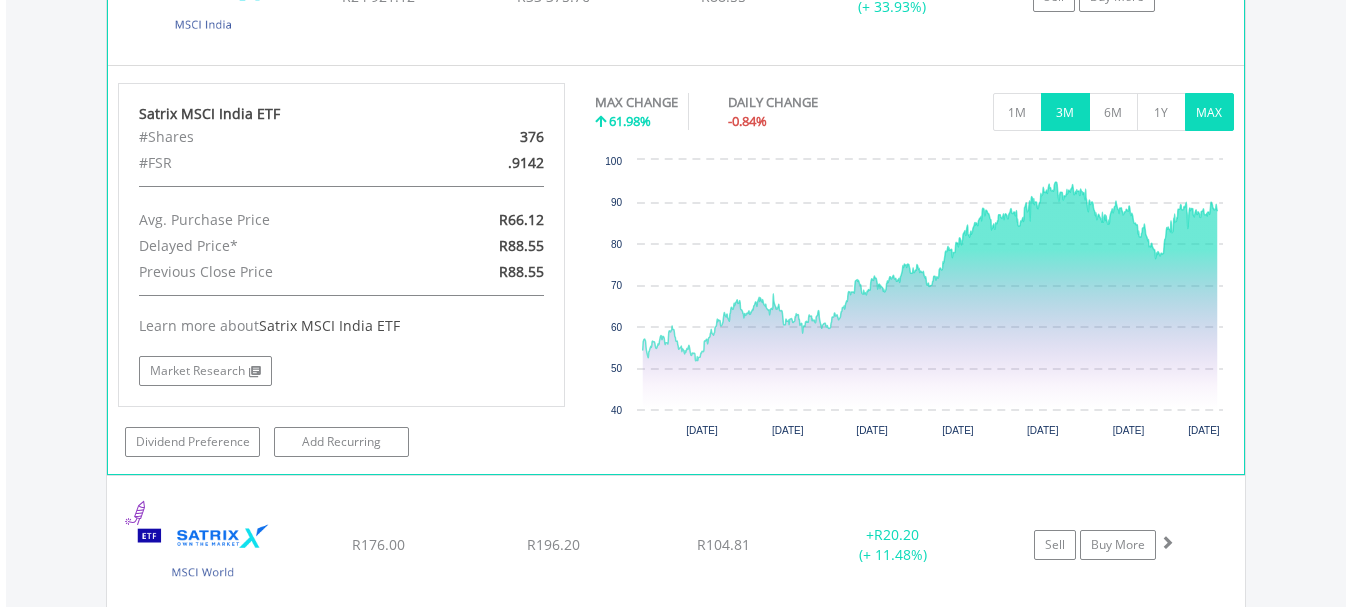 click on "3M" at bounding box center (1065, 112) 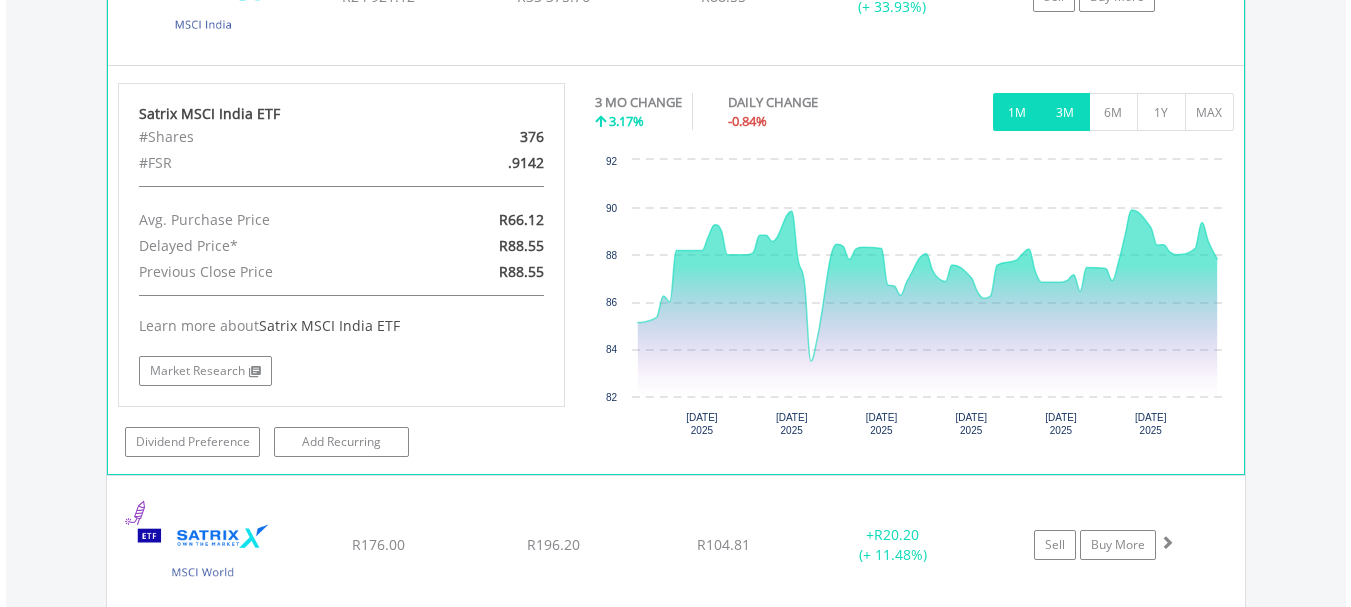 click on "1M" at bounding box center (1017, 112) 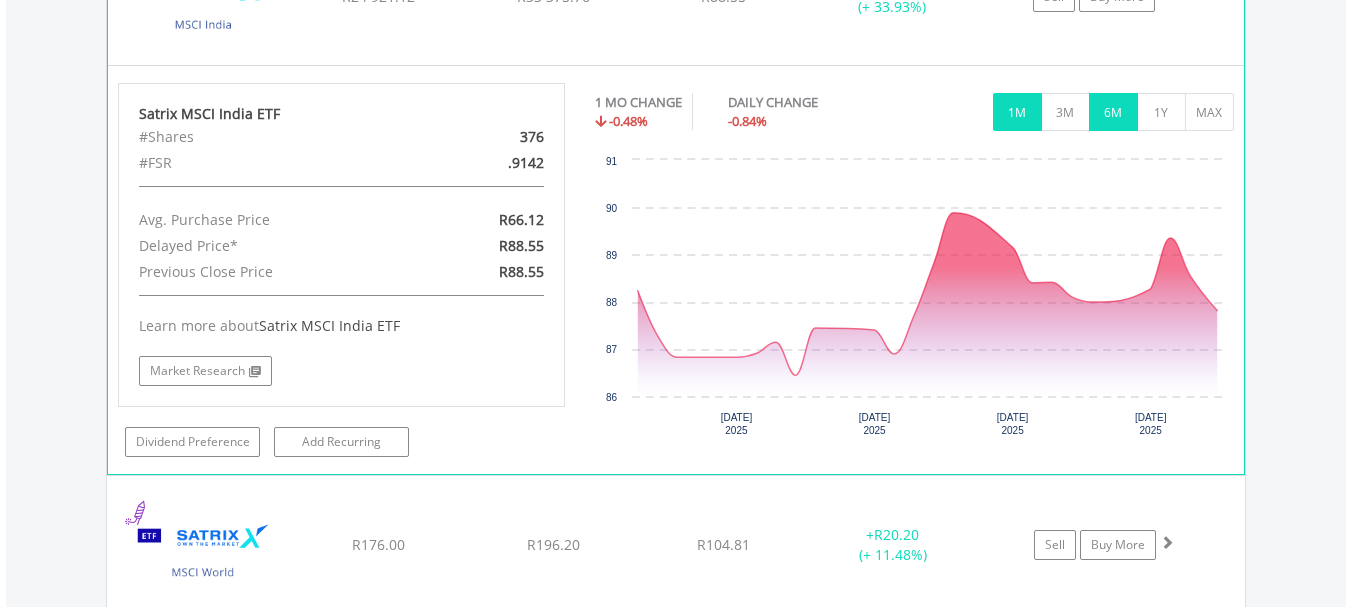 click on "6M" at bounding box center (1113, 112) 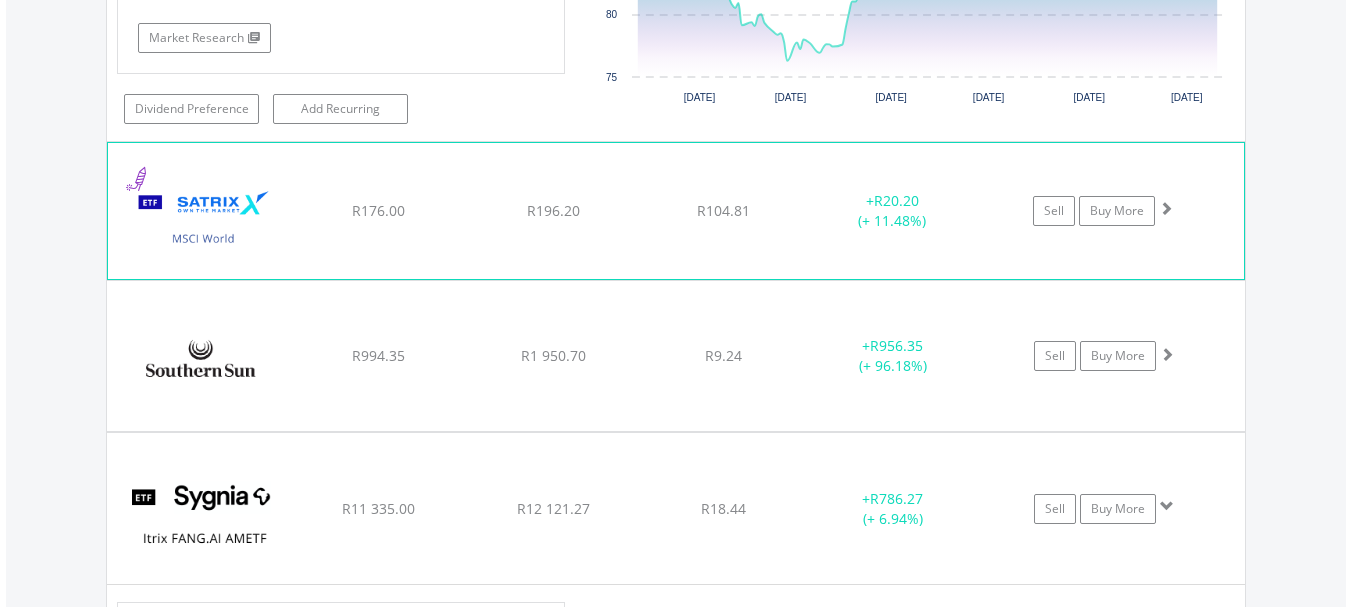 scroll, scrollTop: 3768, scrollLeft: 0, axis: vertical 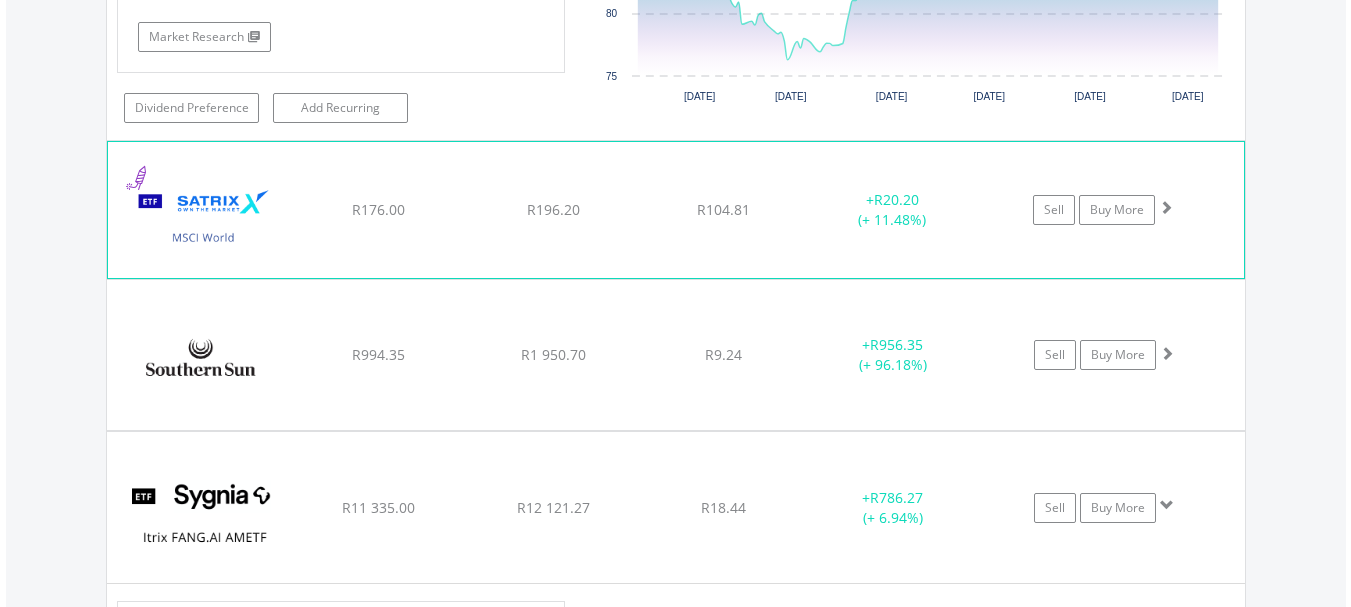 click on "R104.81" at bounding box center (723, -2157) 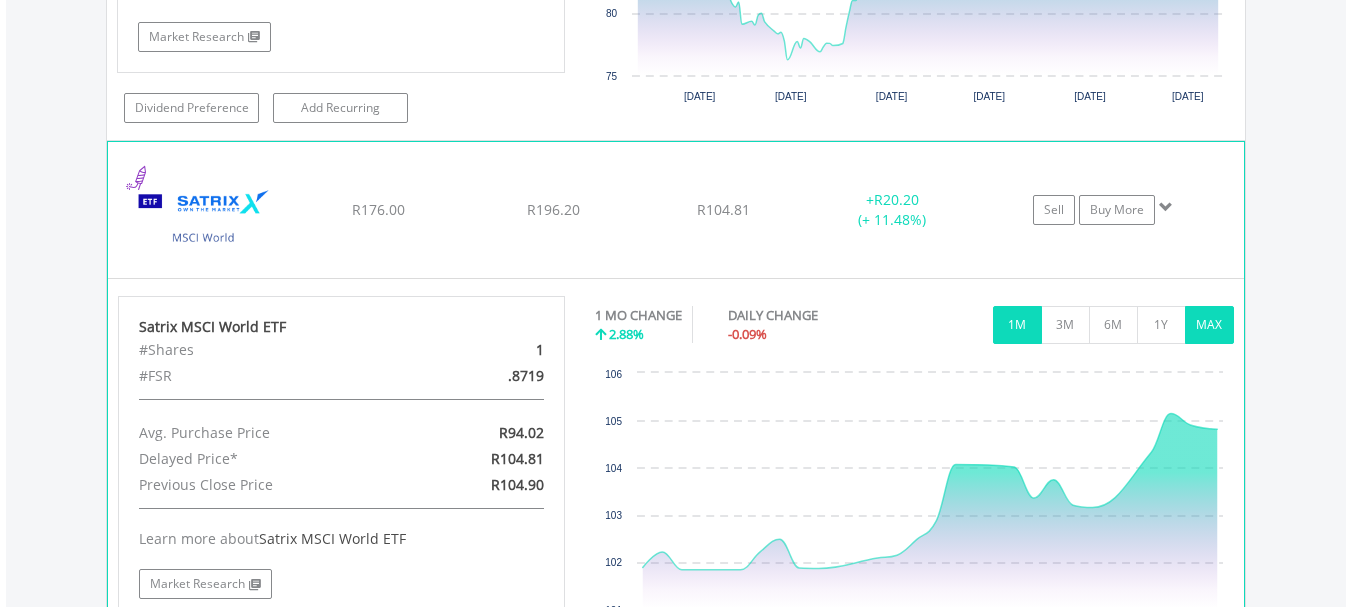 click on "MAX" at bounding box center (1209, 325) 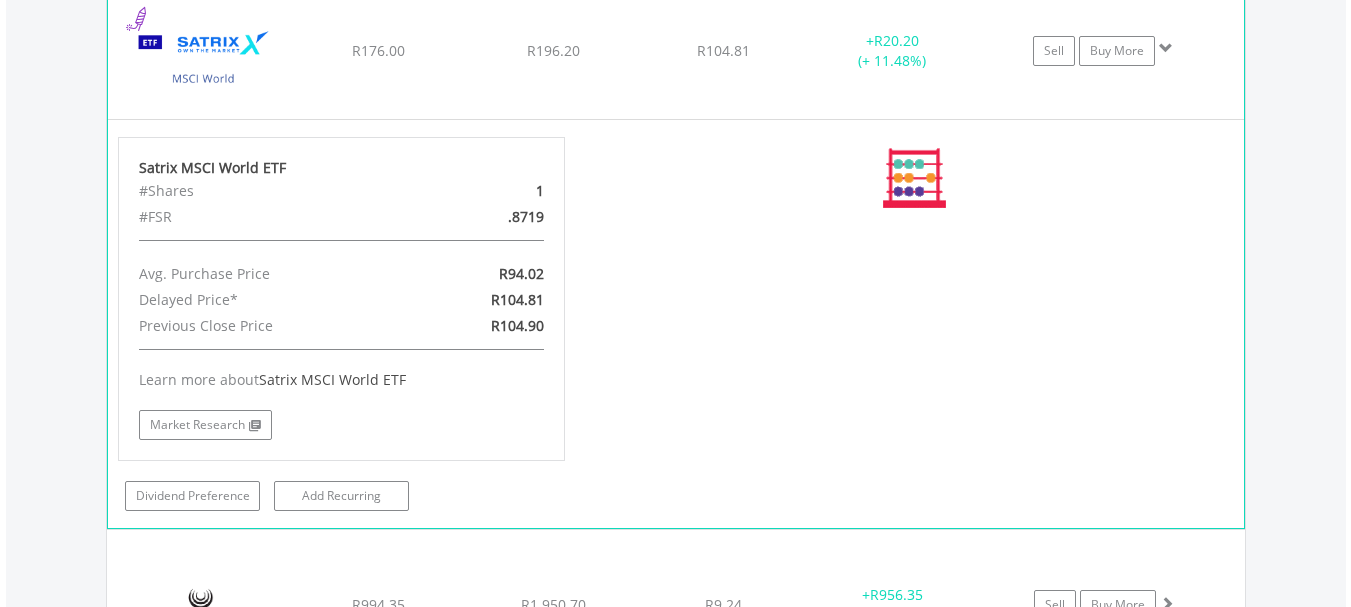 scroll, scrollTop: 3928, scrollLeft: 0, axis: vertical 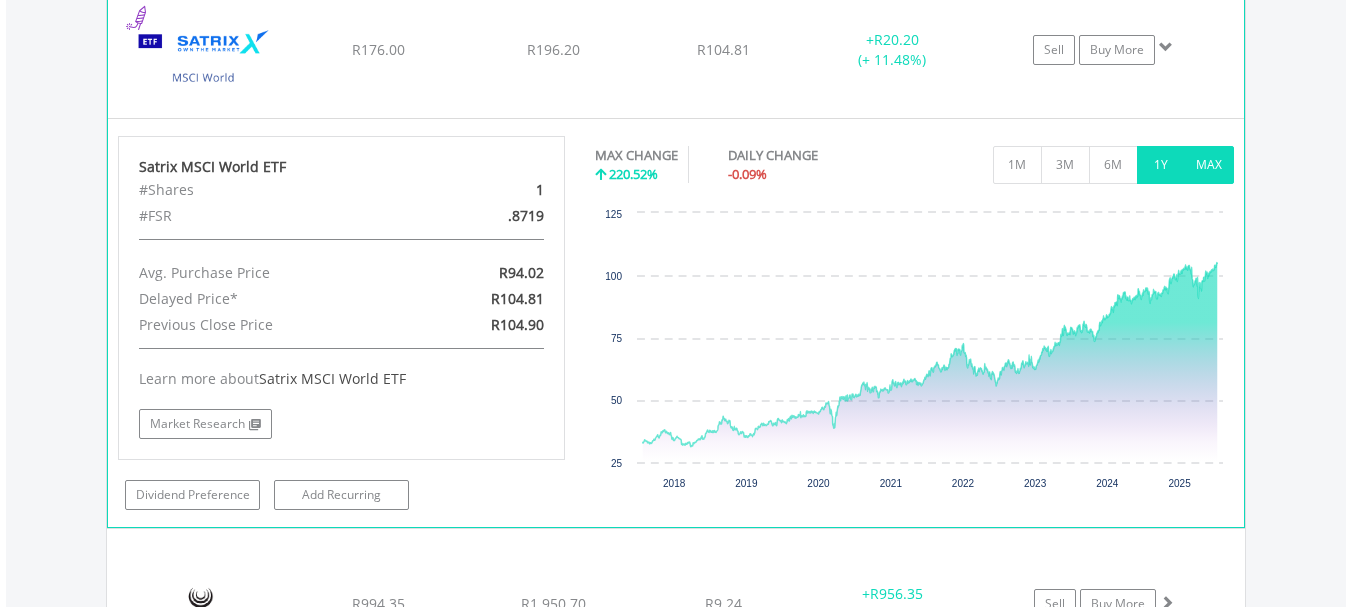 click on "1Y" at bounding box center [1161, 165] 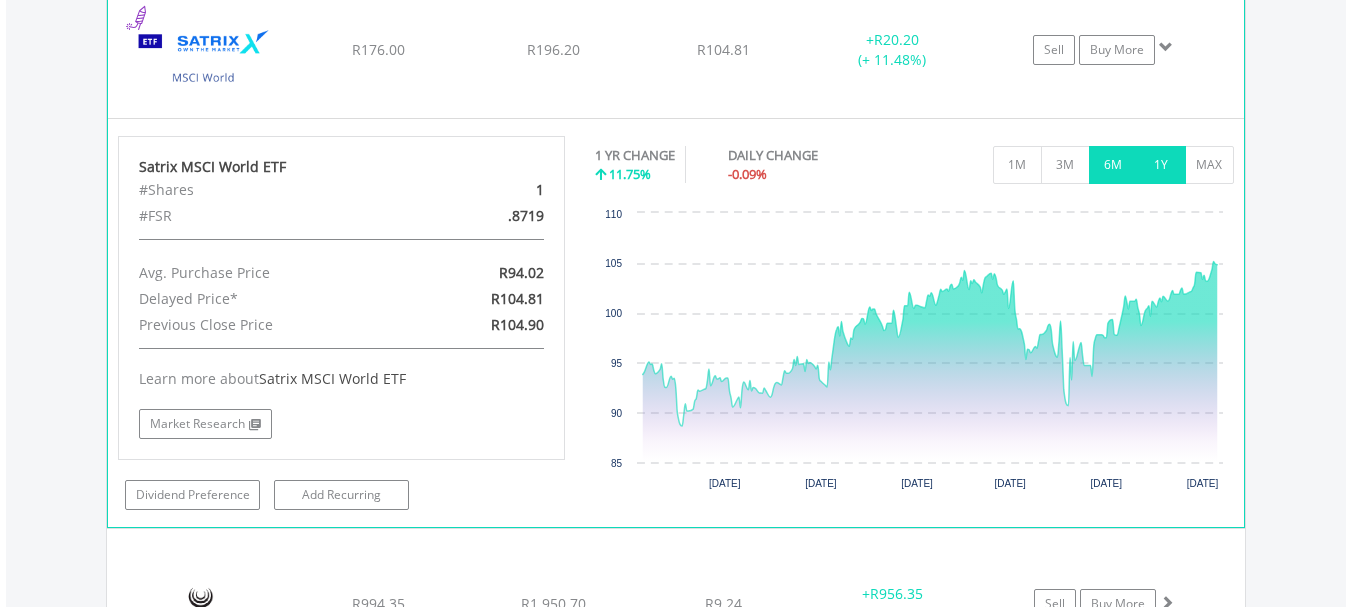 click on "6M" at bounding box center (1113, 165) 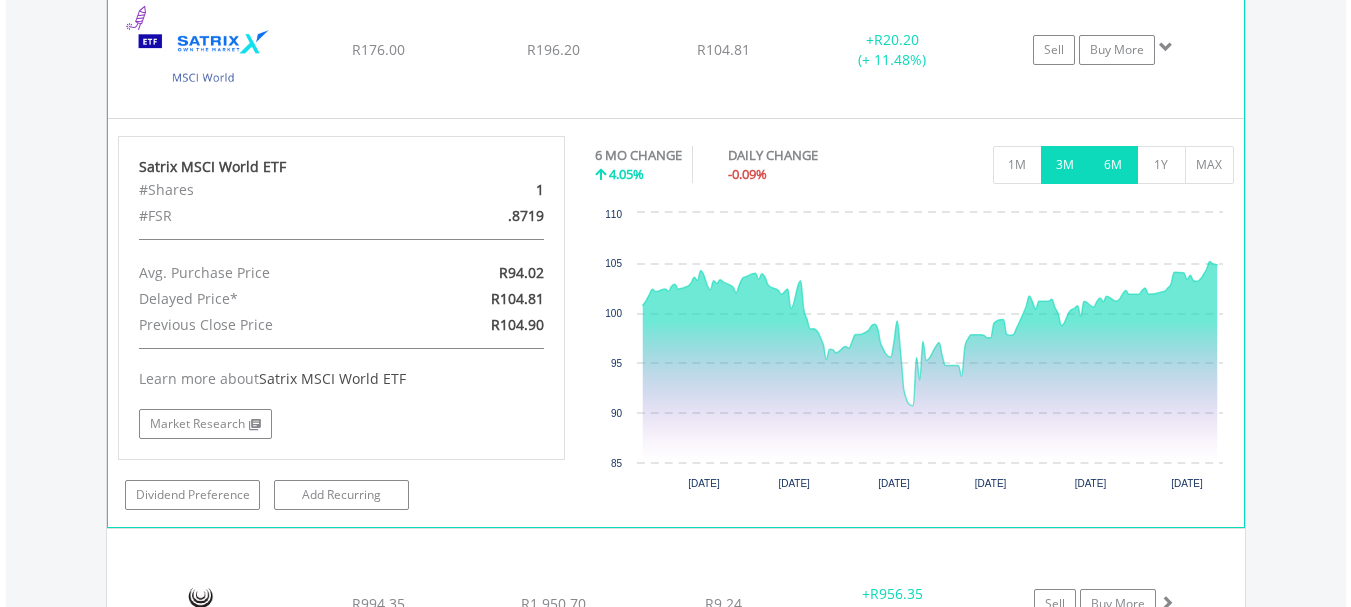 click on "3M" at bounding box center [1065, 165] 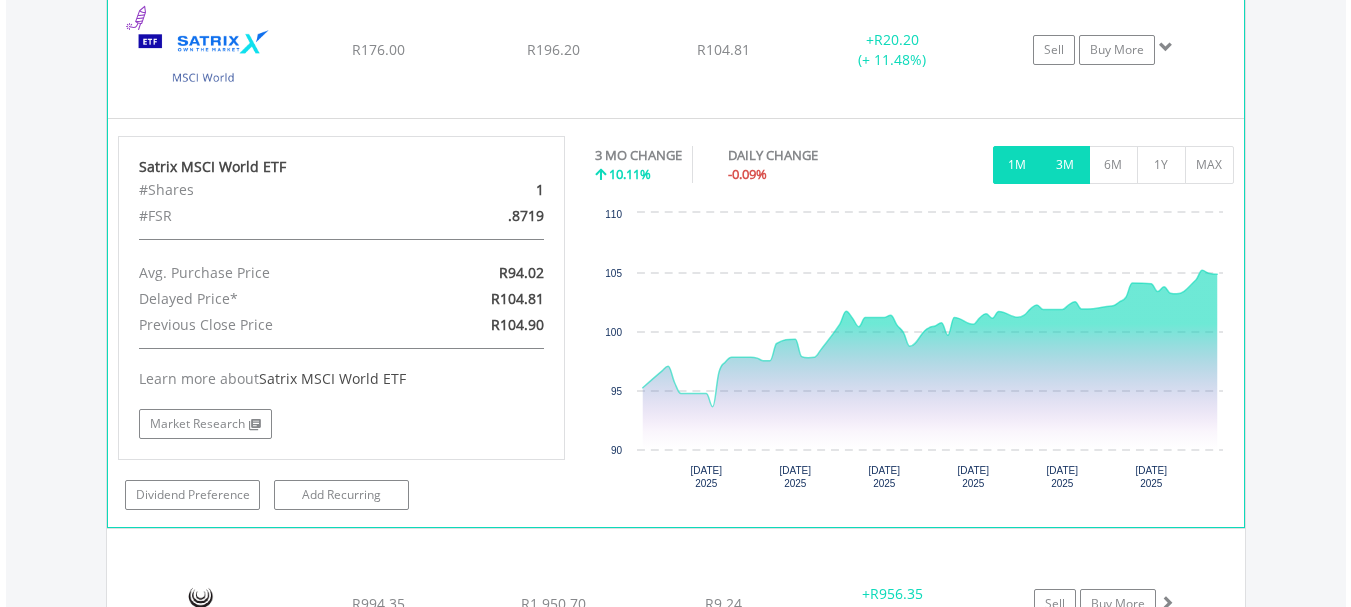 click on "1M" at bounding box center [1017, 165] 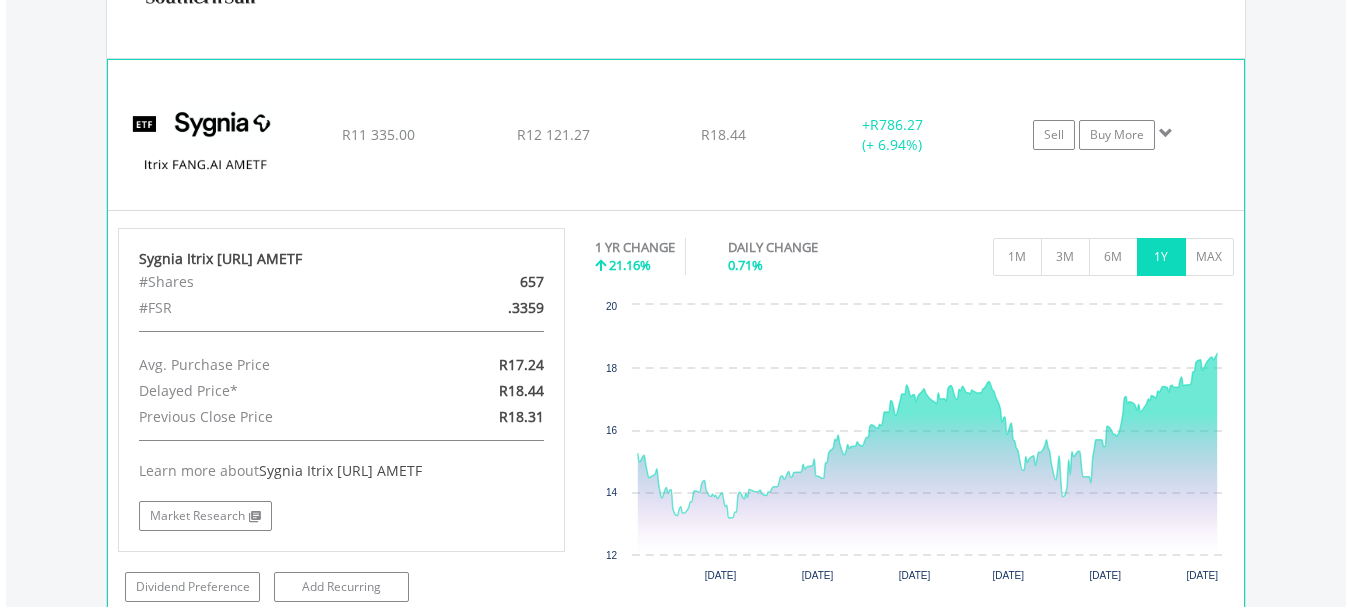 scroll, scrollTop: 4554, scrollLeft: 0, axis: vertical 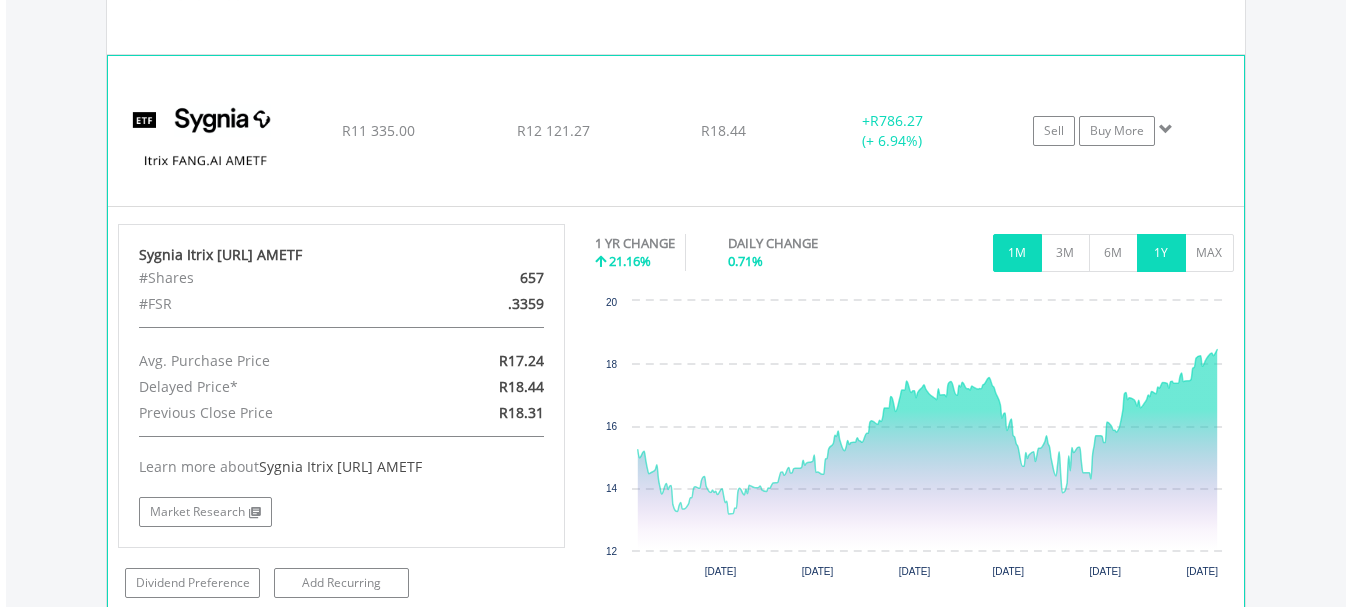 click on "1M" at bounding box center [1017, 253] 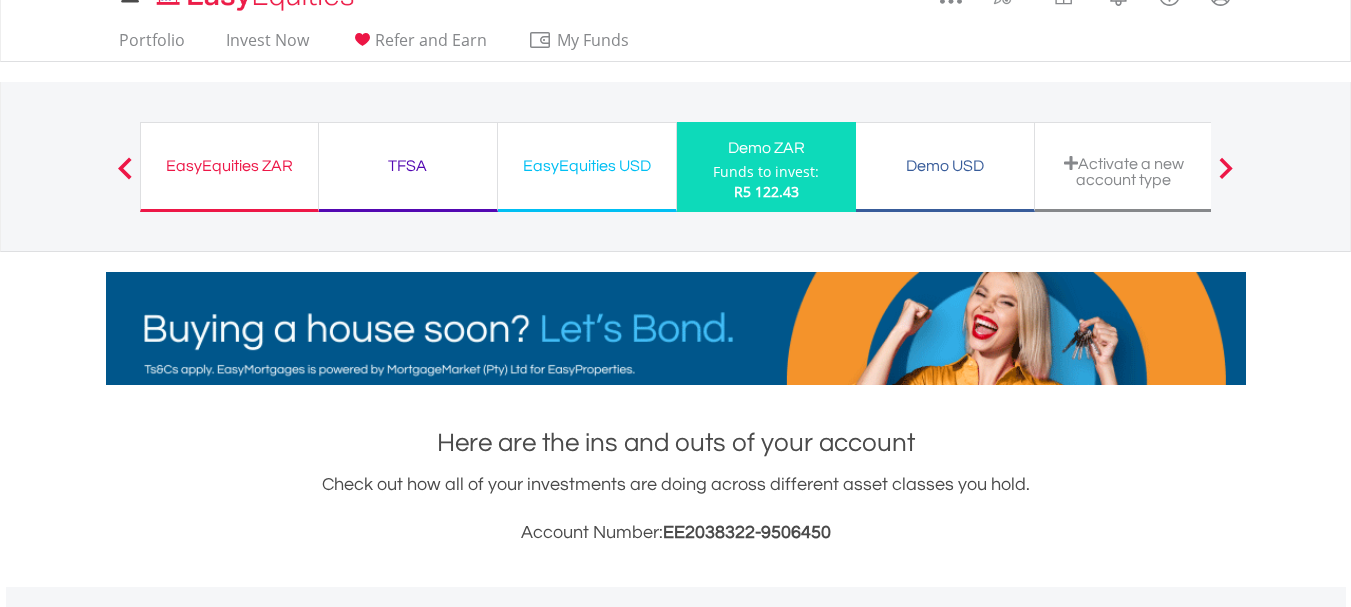 scroll, scrollTop: 0, scrollLeft: 0, axis: both 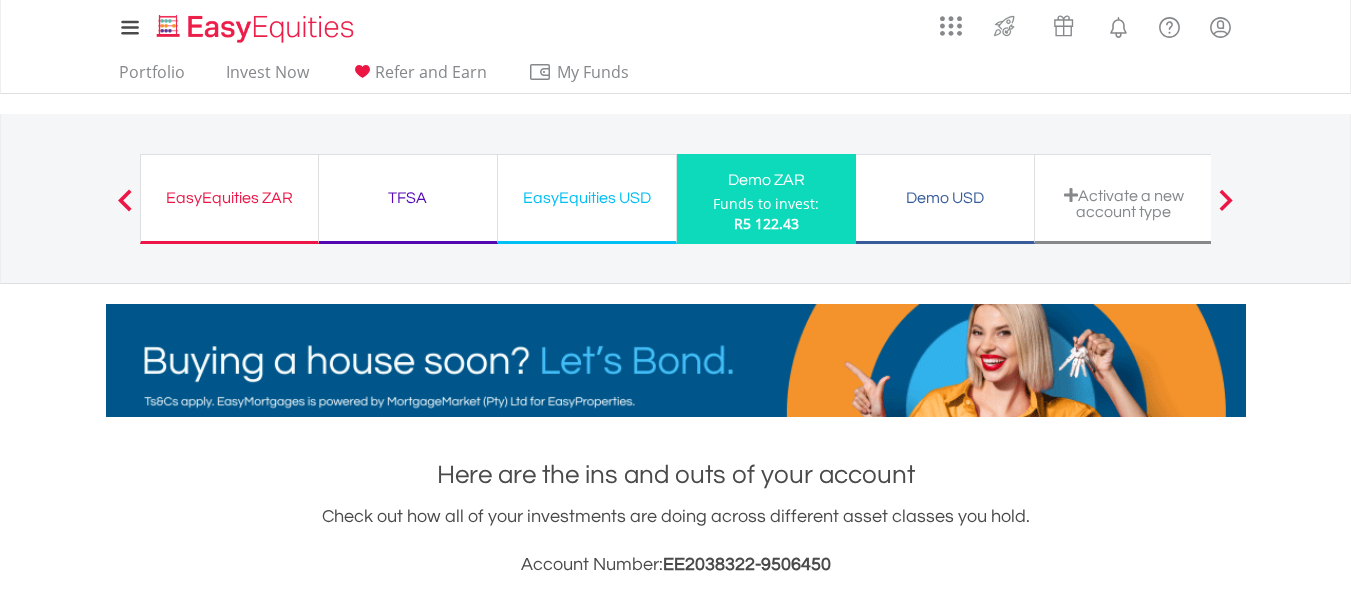 click on "Demo USD" at bounding box center [945, 198] 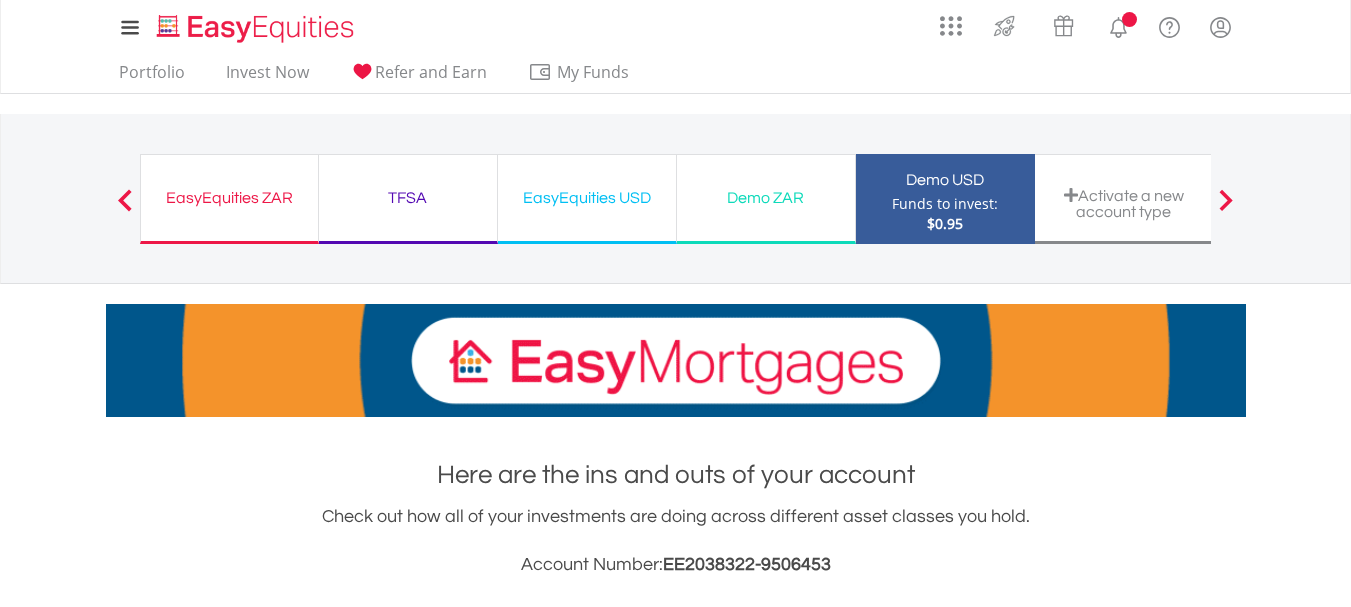 scroll, scrollTop: 0, scrollLeft: 0, axis: both 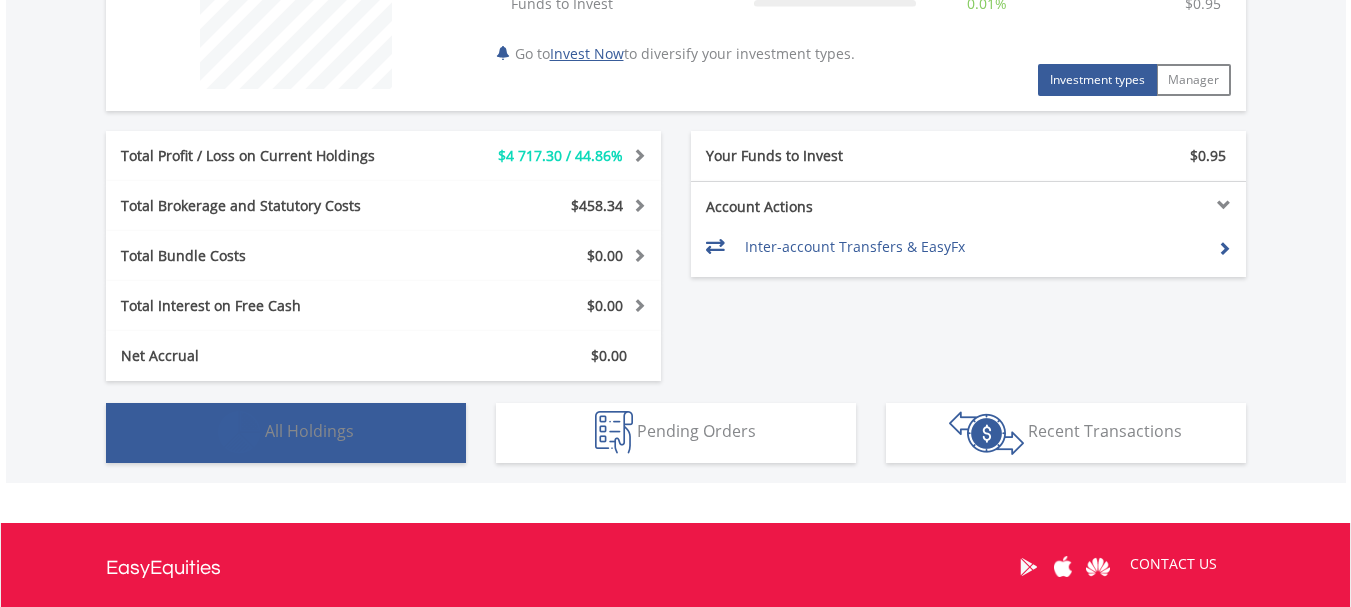 click on "Holdings
All Holdings" at bounding box center (286, 433) 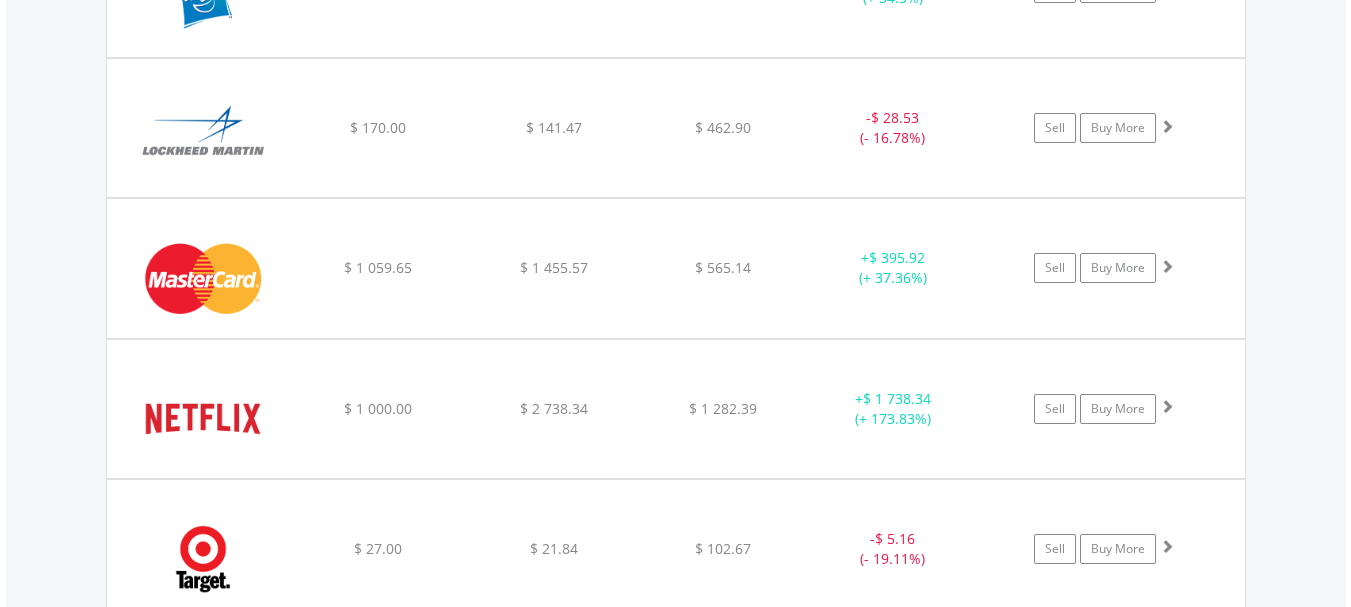 scroll, scrollTop: 2342, scrollLeft: 0, axis: vertical 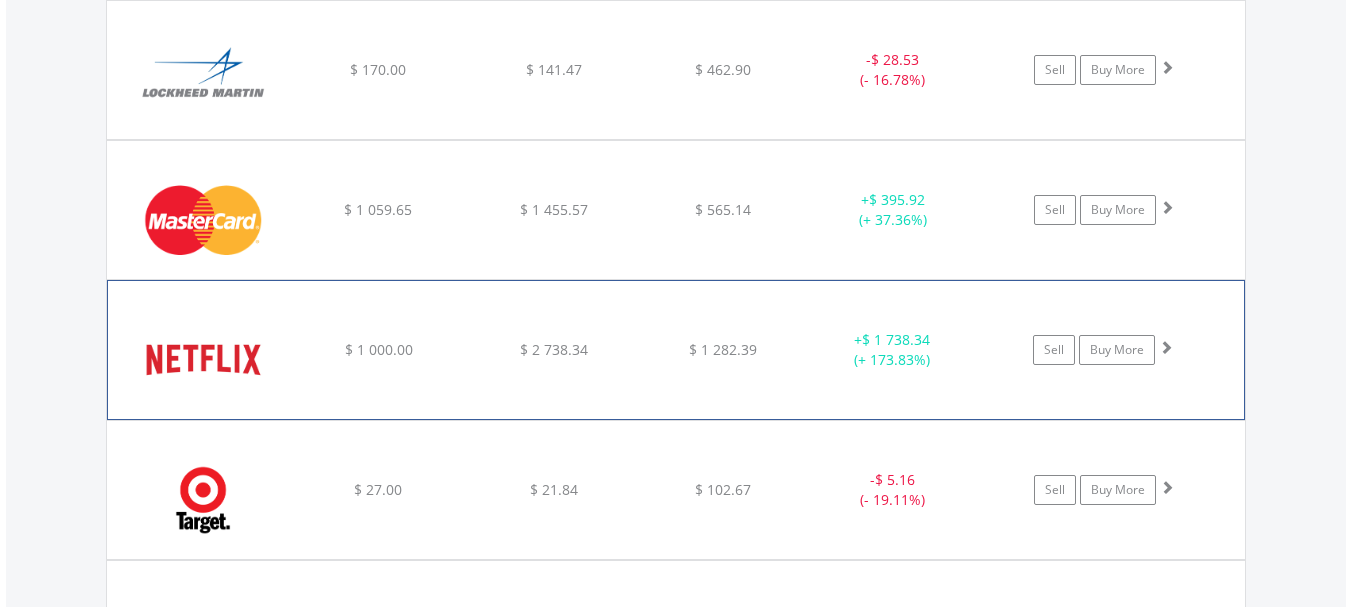 click on "$ 2 738.34" at bounding box center (553, -771) 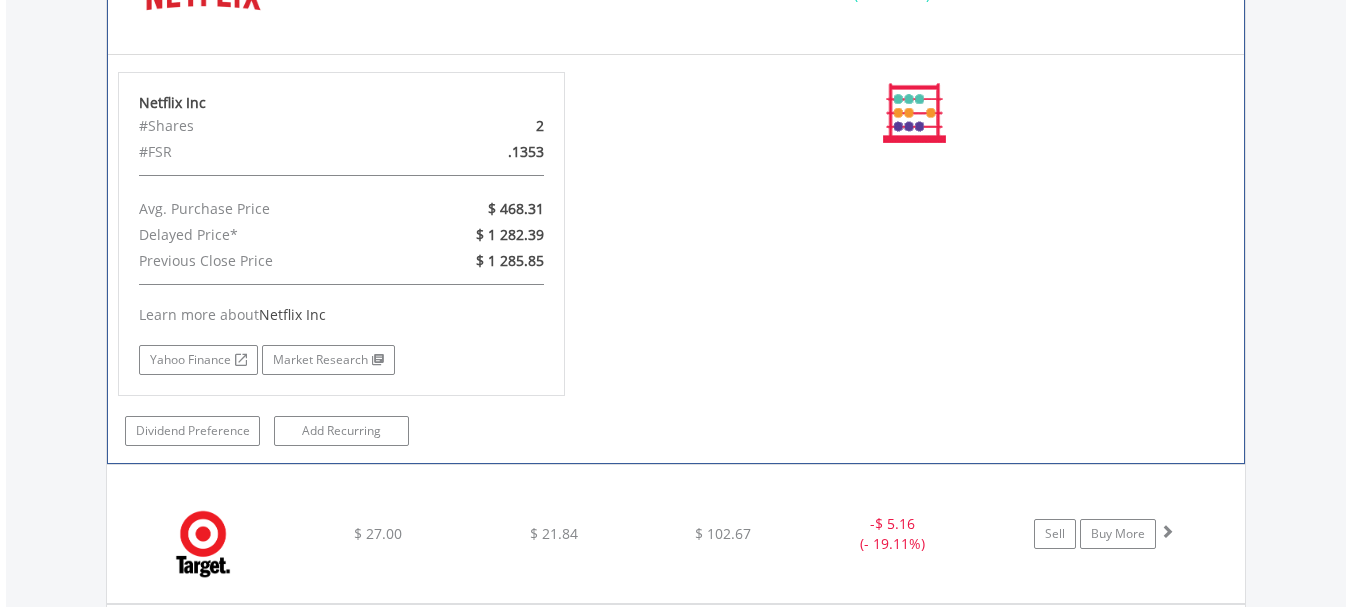 scroll, scrollTop: 2709, scrollLeft: 0, axis: vertical 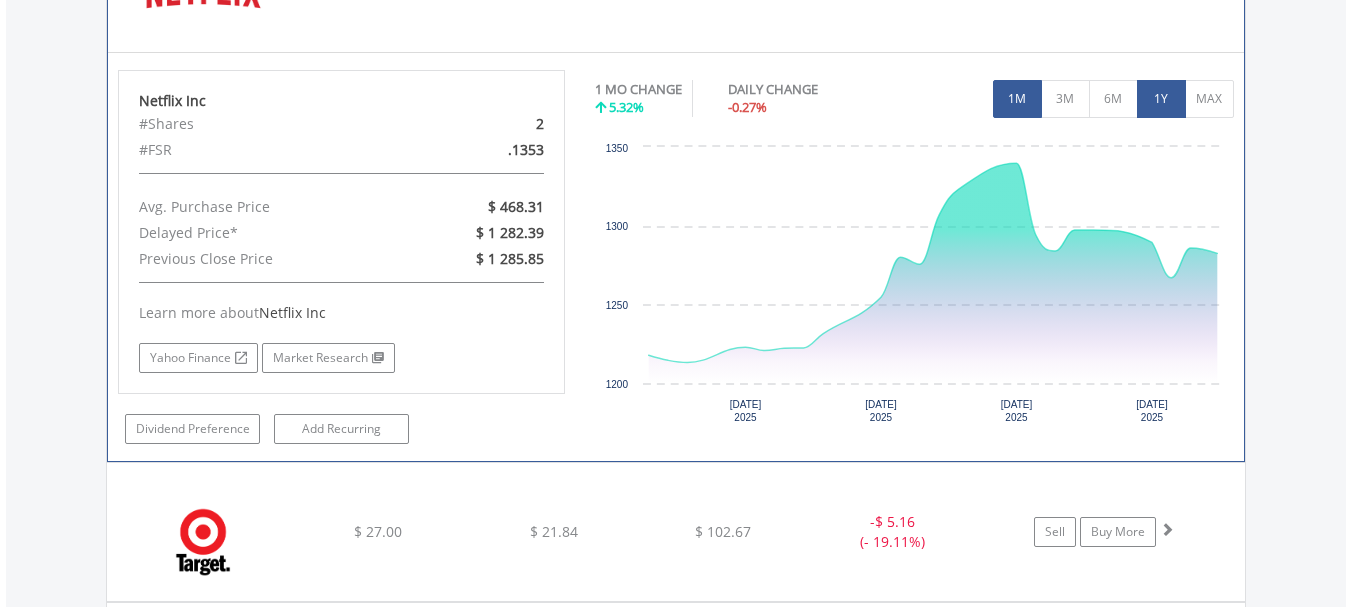 click on "1Y" at bounding box center [1161, 99] 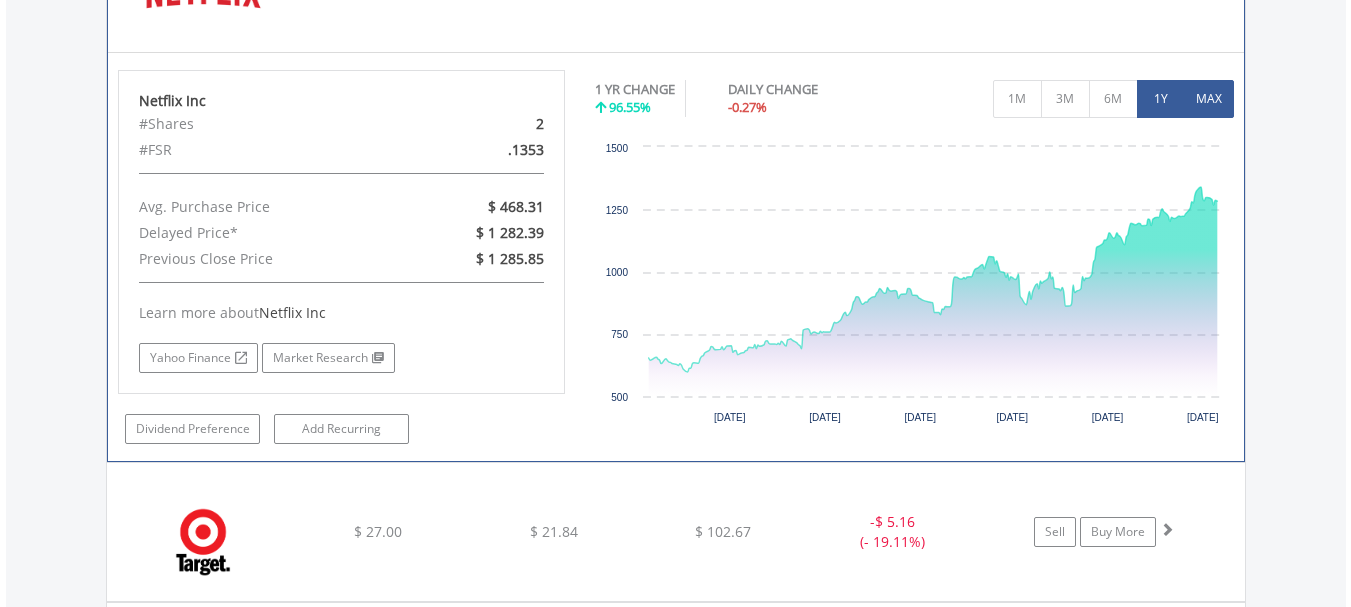 click on "MAX" at bounding box center (1209, 99) 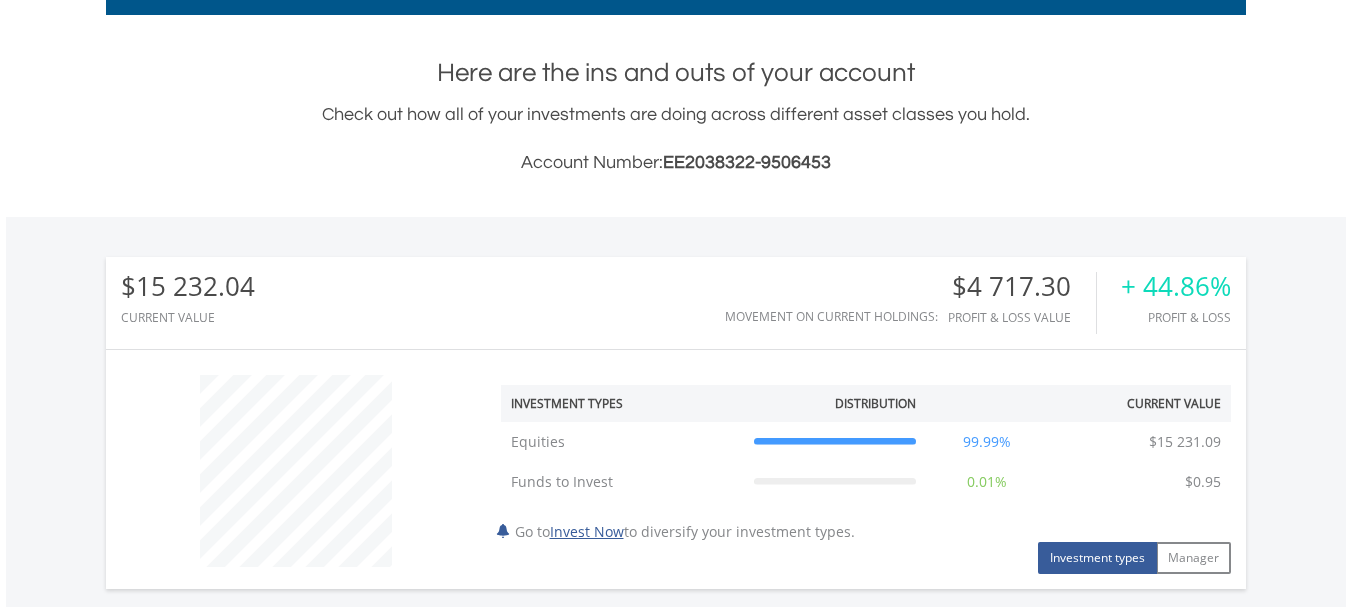 scroll, scrollTop: 407, scrollLeft: 0, axis: vertical 